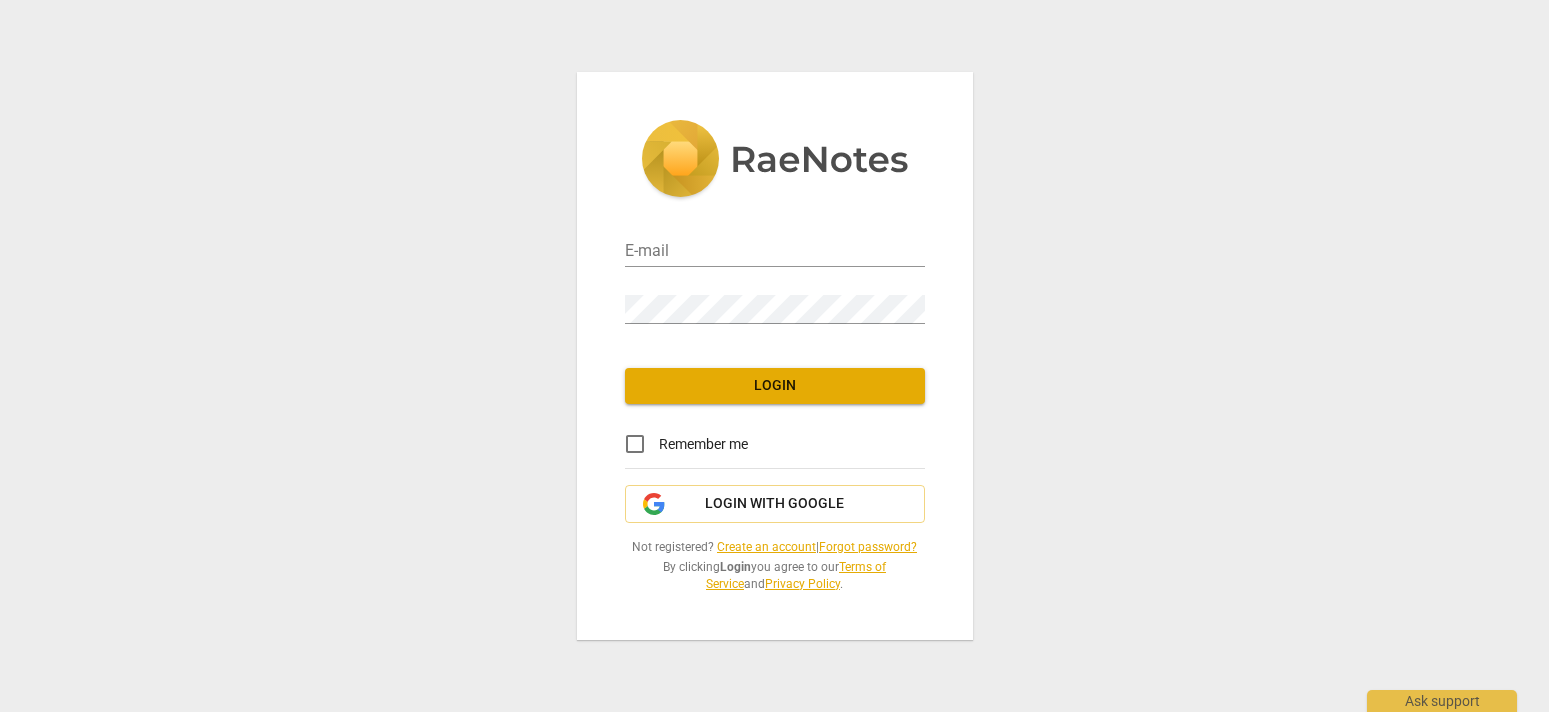 scroll, scrollTop: 0, scrollLeft: 0, axis: both 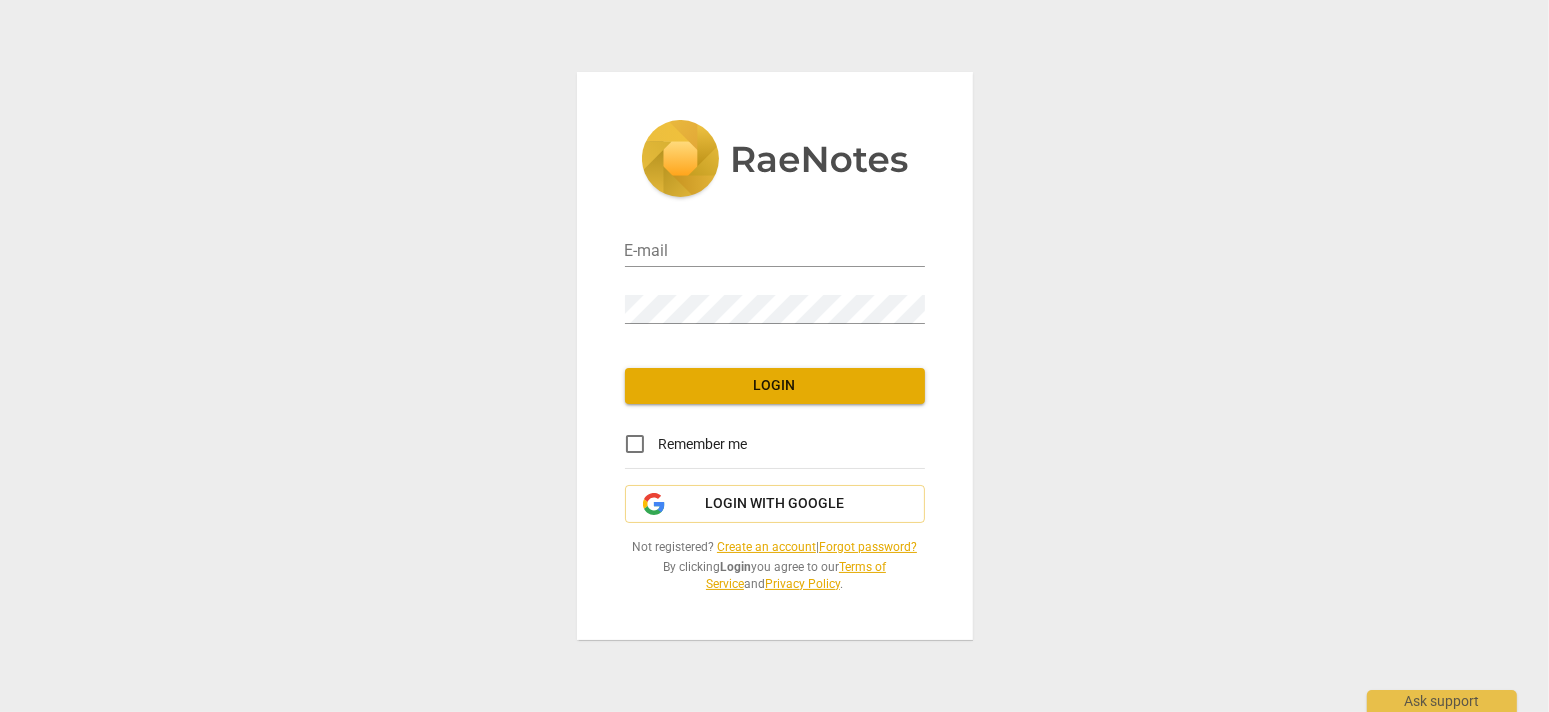 type on "[EMAIL_ADDRESS][DOMAIN_NAME]" 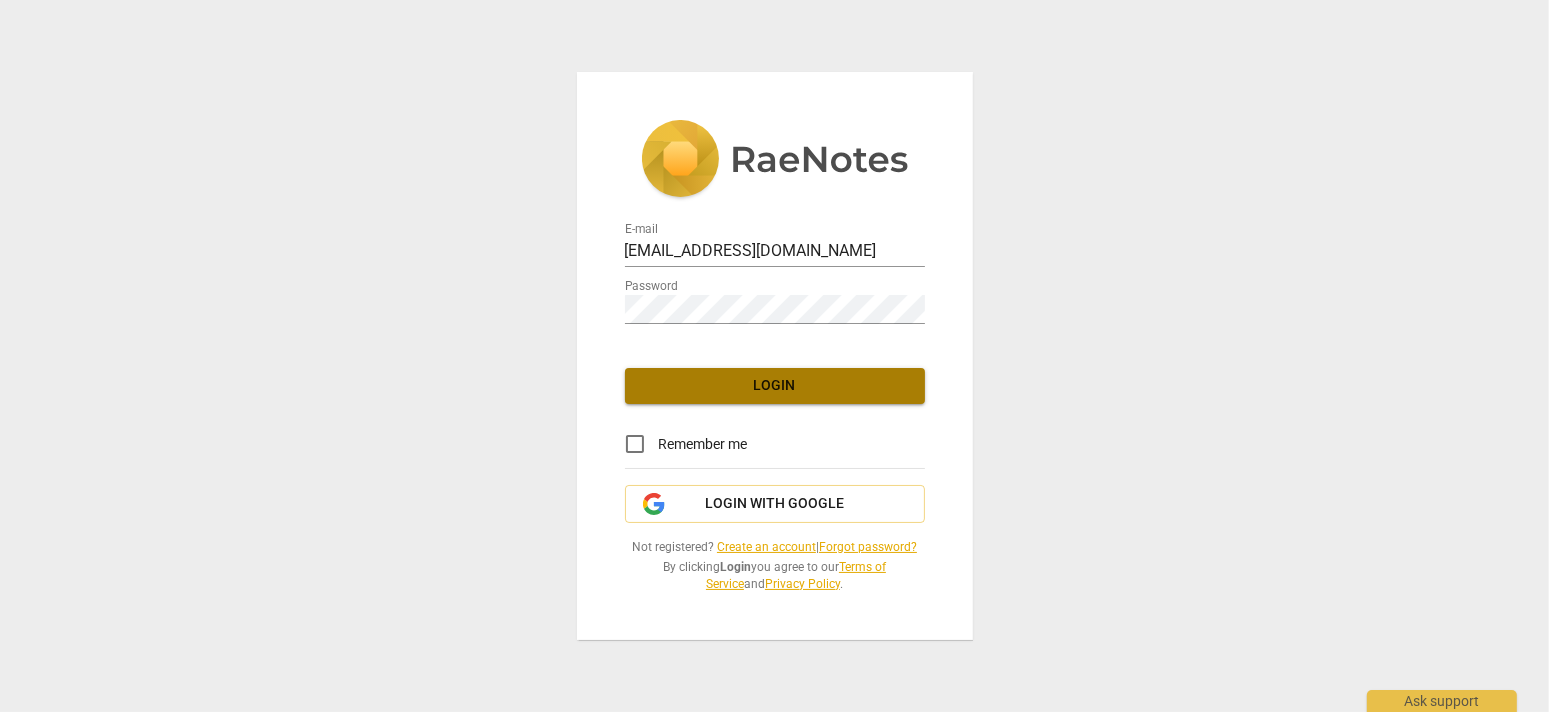 click on "Login" at bounding box center [775, 386] 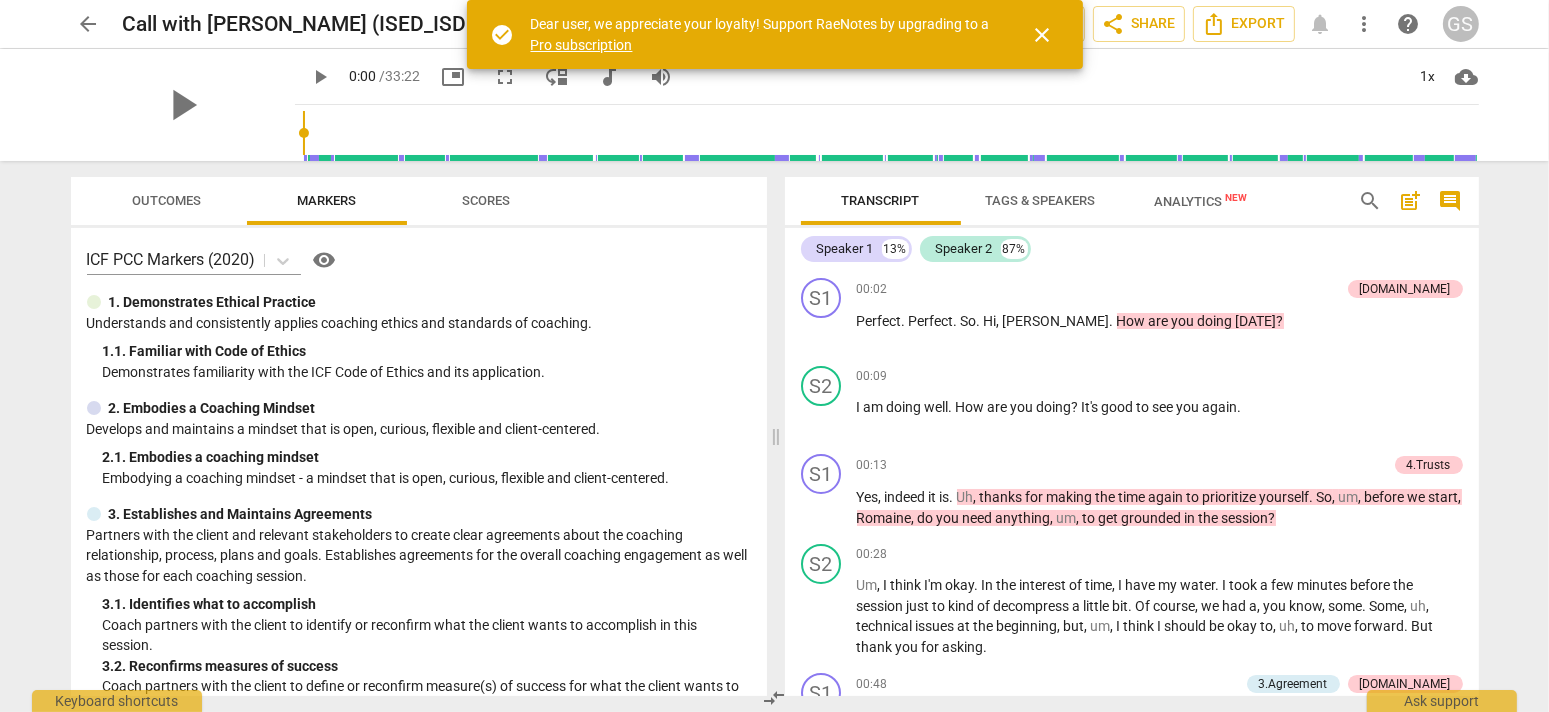 click on "close" at bounding box center [1043, 35] 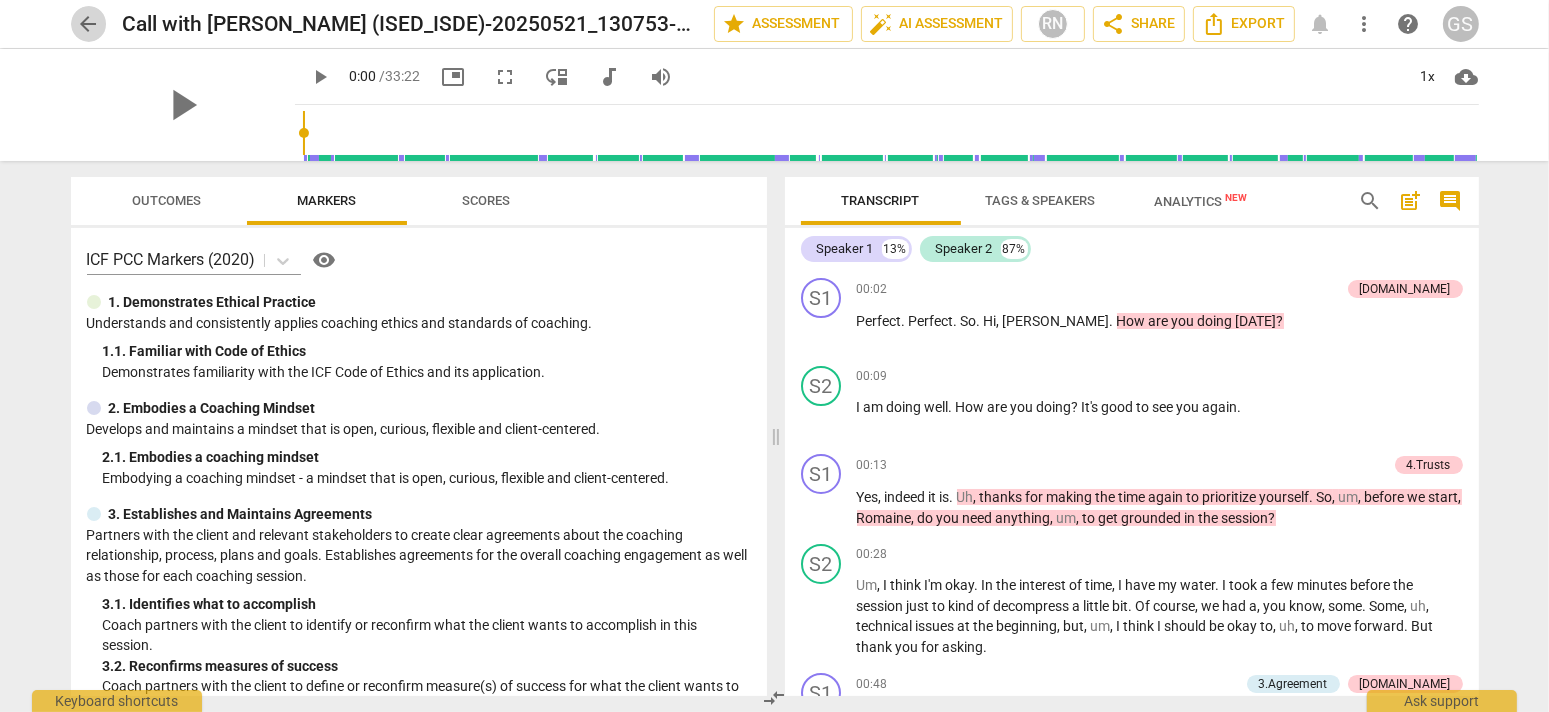 click on "arrow_back" at bounding box center [89, 24] 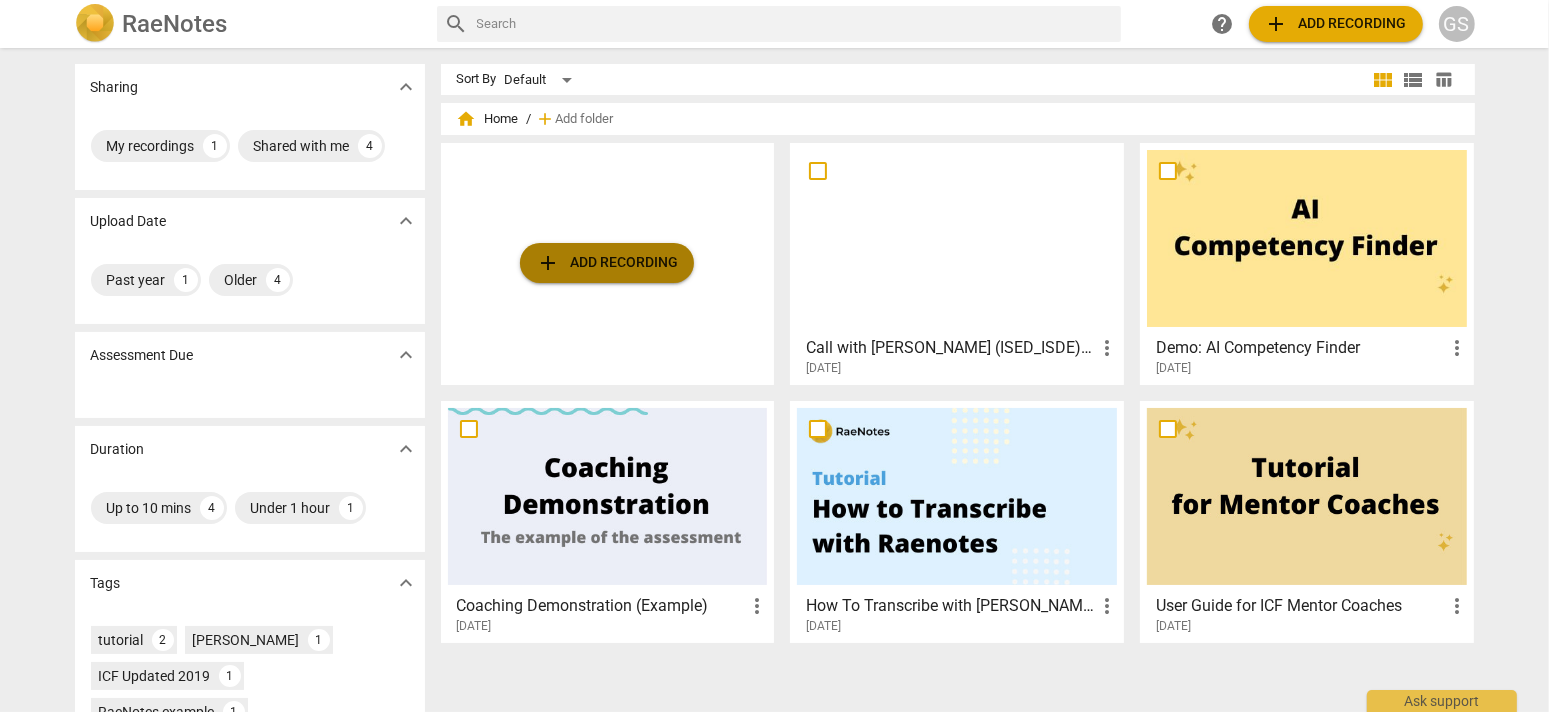 click on "add   Add recording" at bounding box center [607, 263] 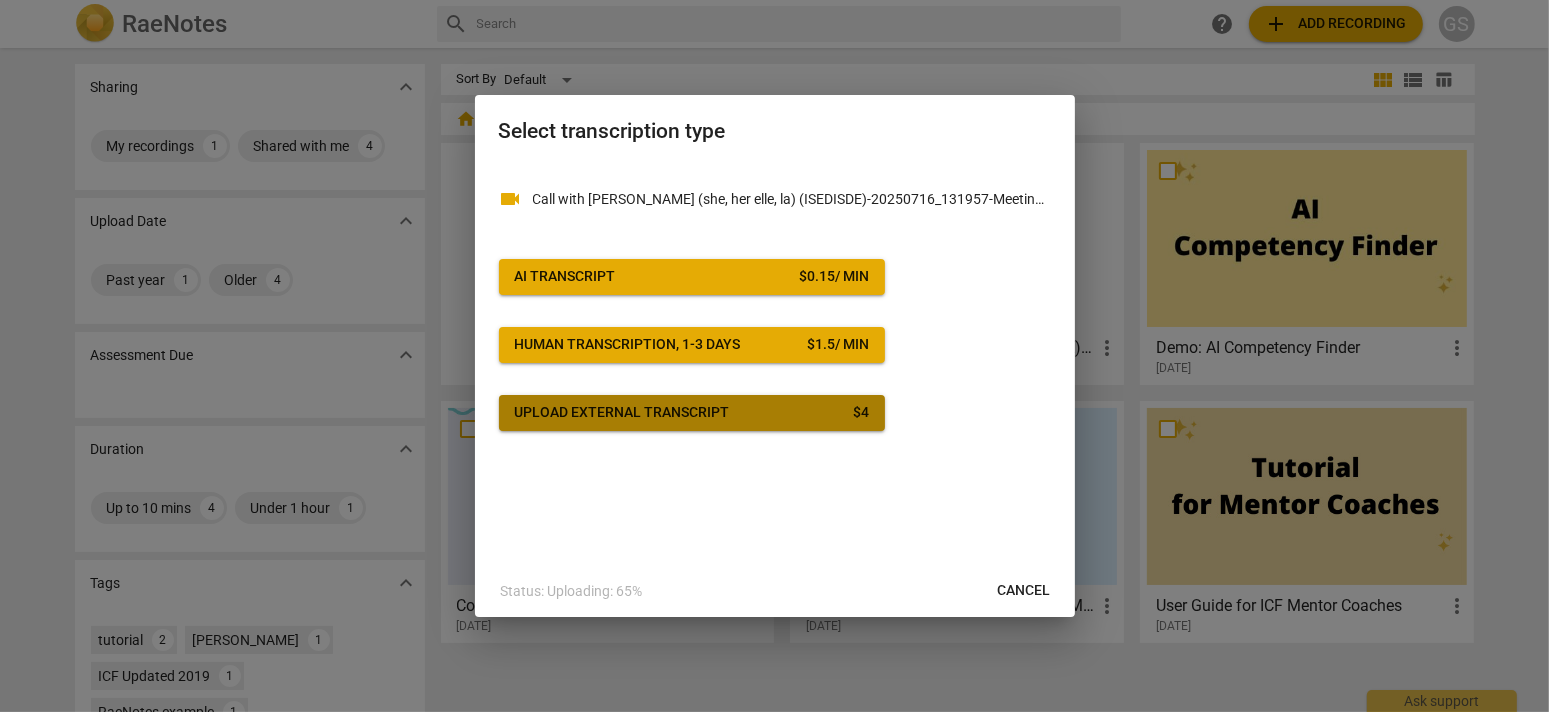 click on "Upload external transcript $ 4" at bounding box center [692, 413] 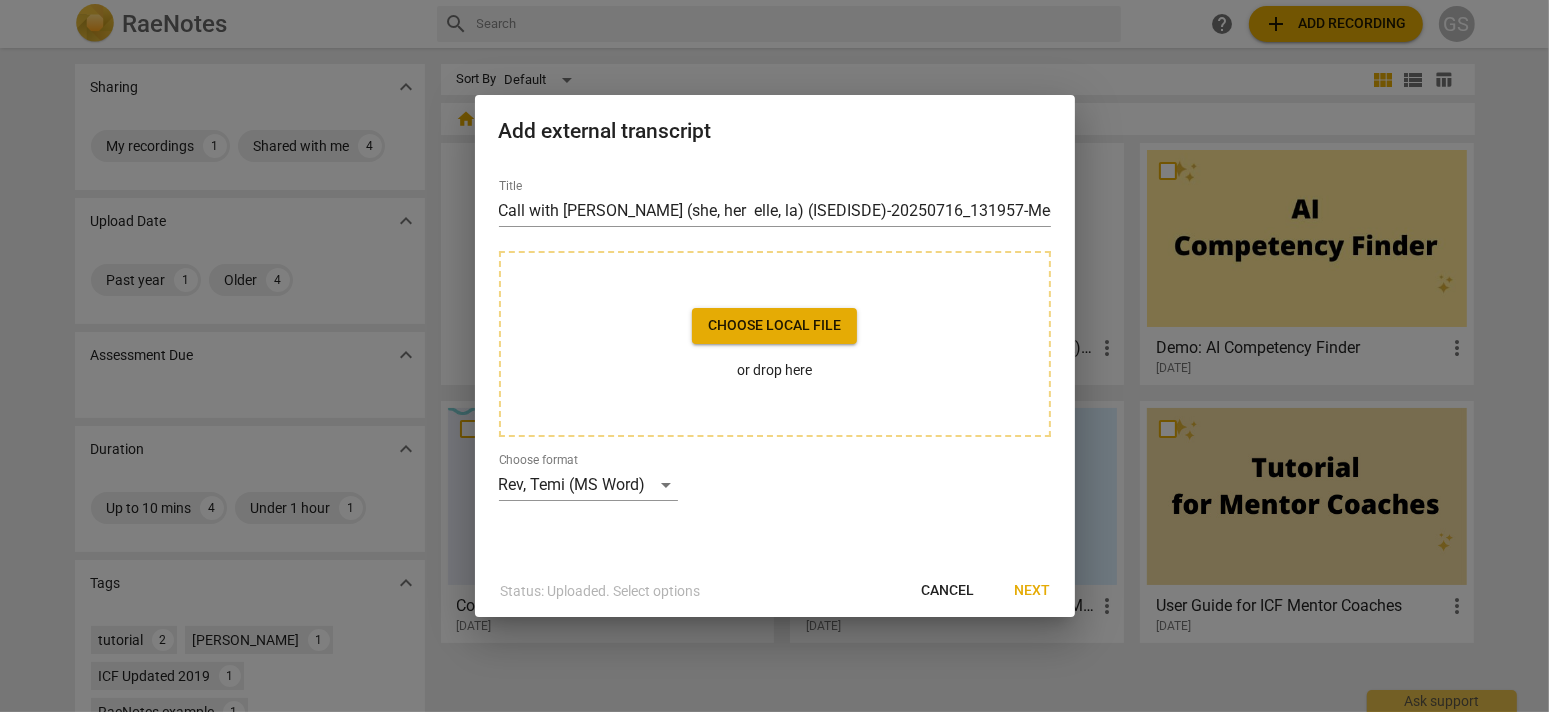 click on "Cancel" at bounding box center [948, 591] 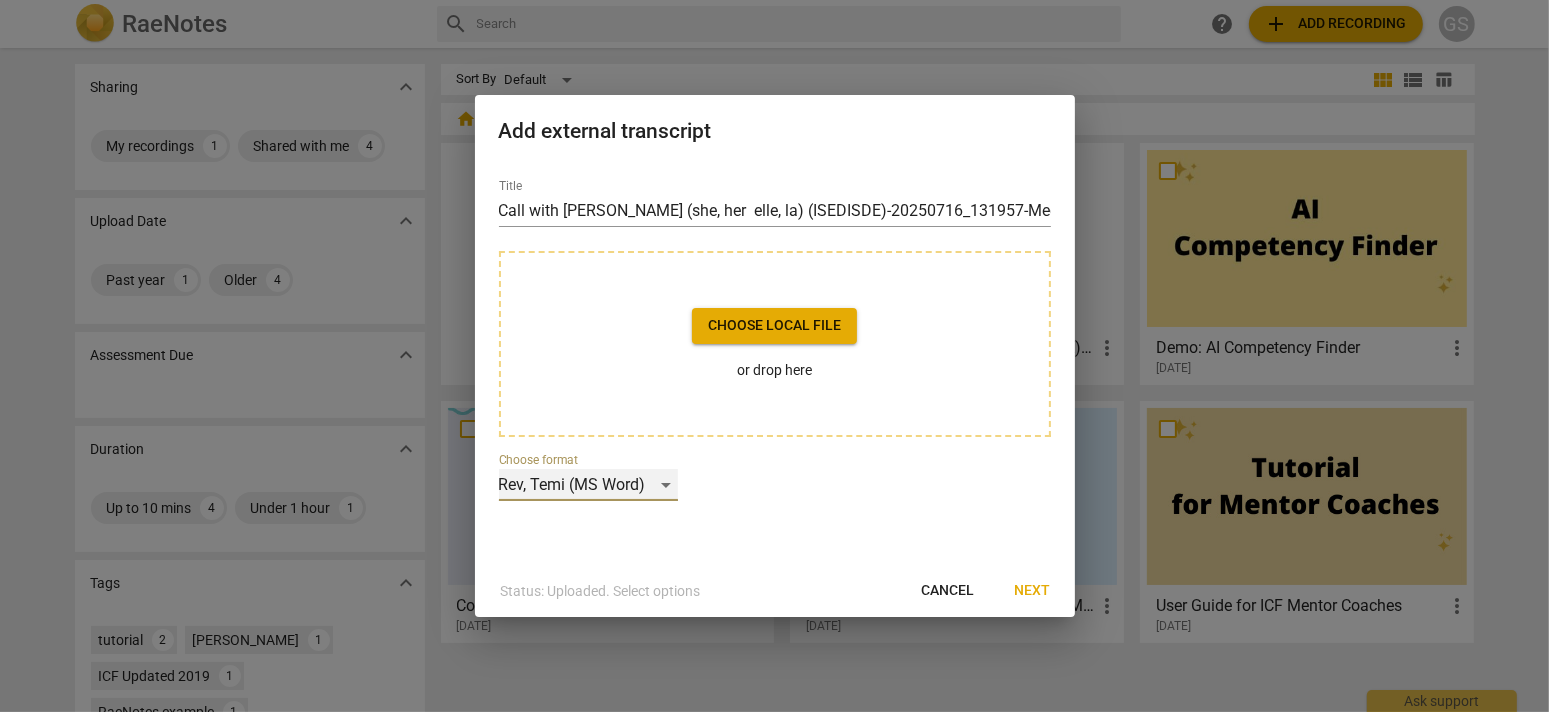 click on "Rev, Temi (MS Word)" at bounding box center (588, 485) 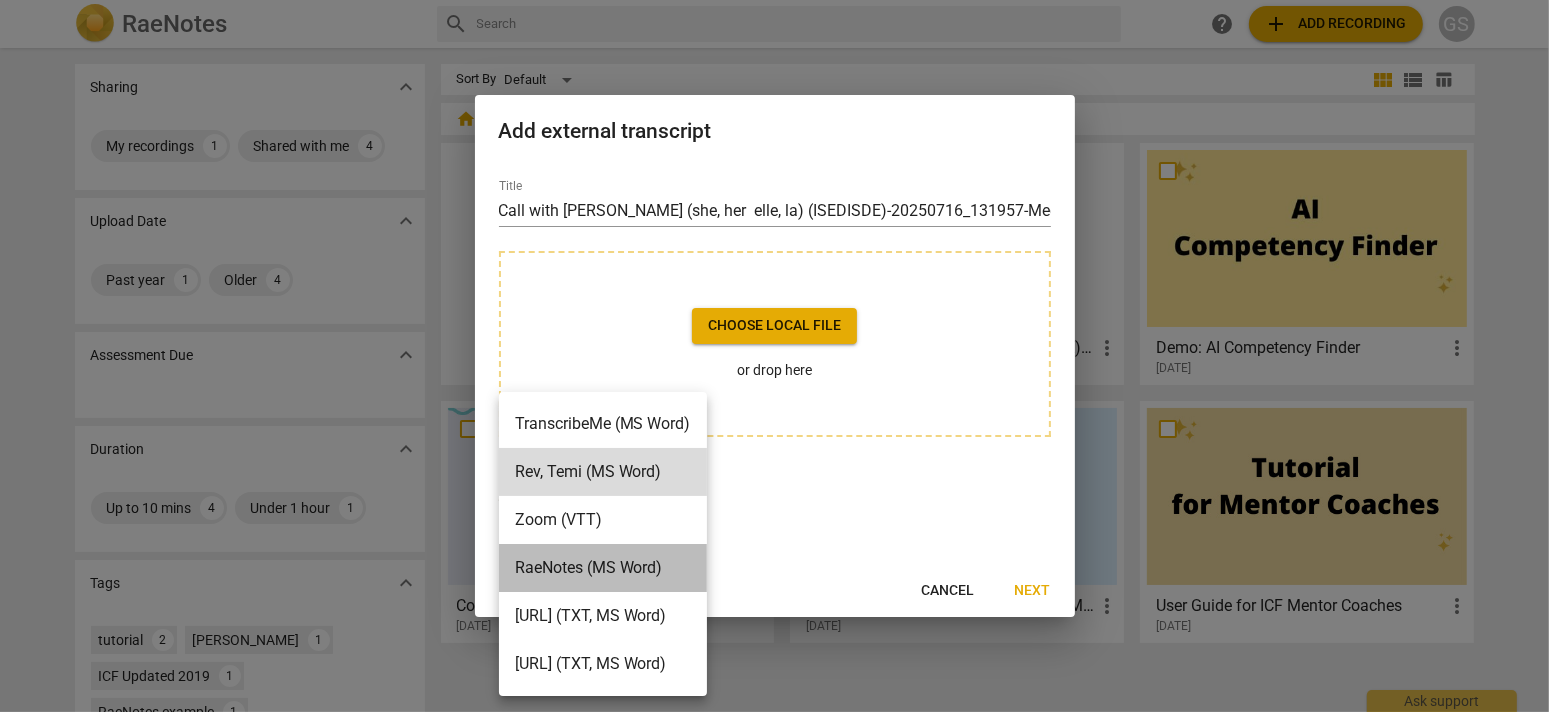 click on "RaeNotes (MS Word)" at bounding box center [603, 568] 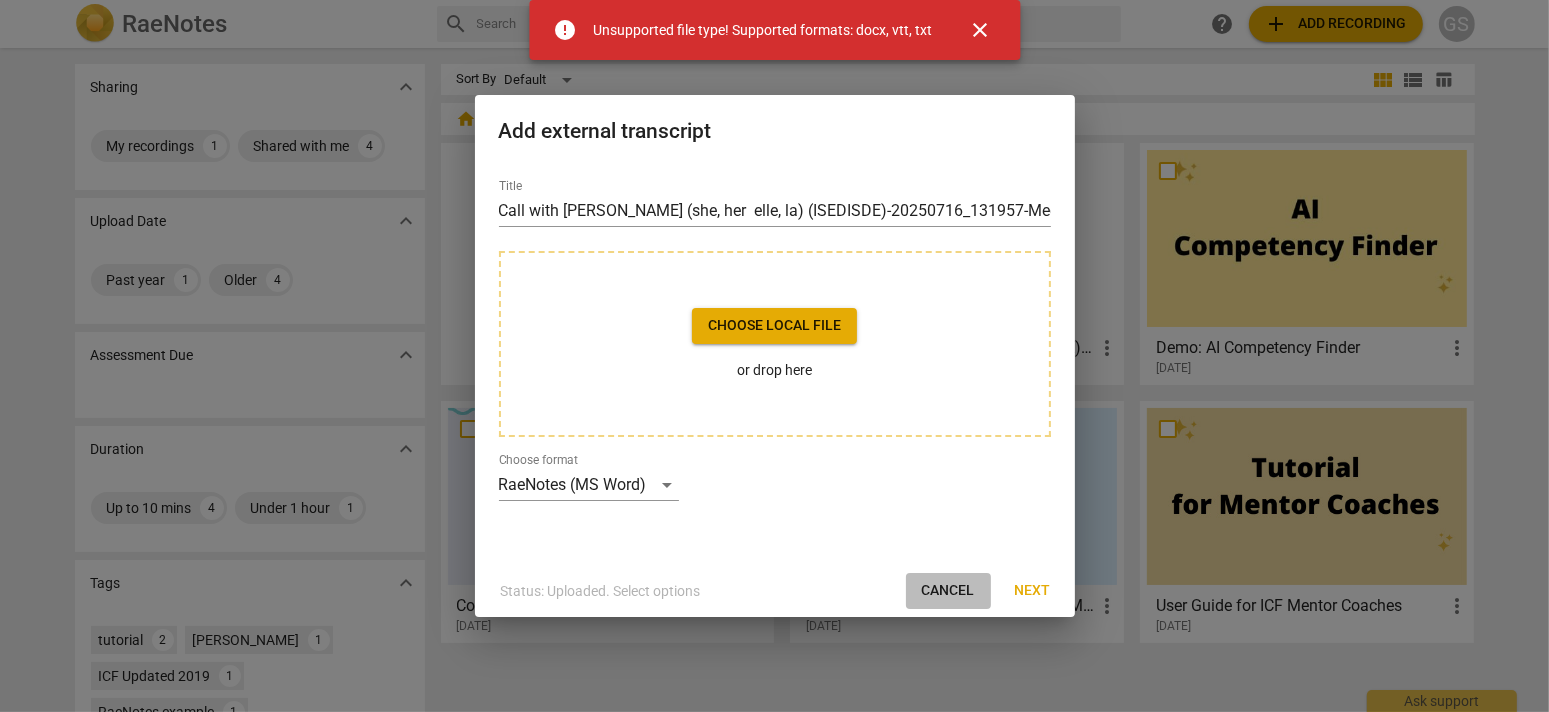 click on "Cancel" at bounding box center [948, 591] 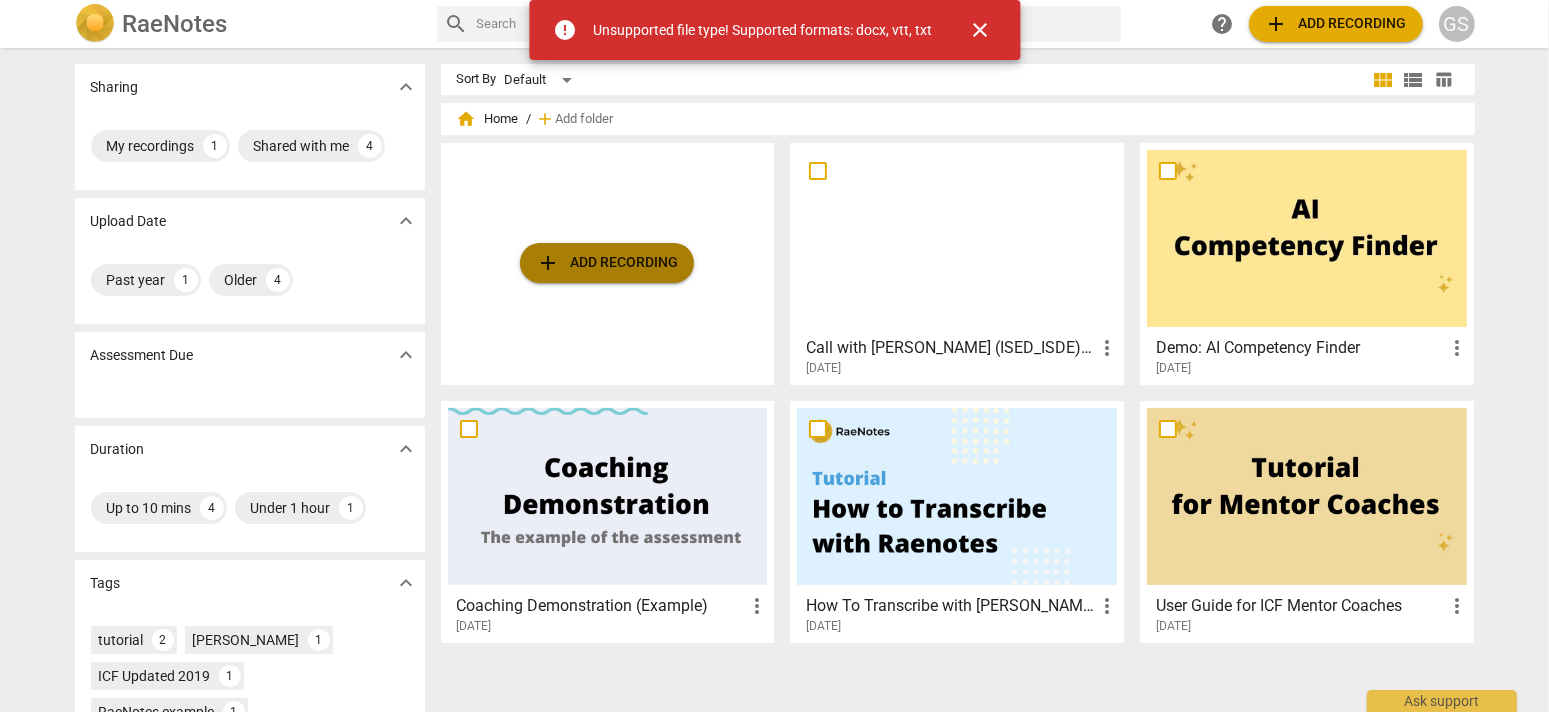 click on "add   Add recording" at bounding box center [607, 263] 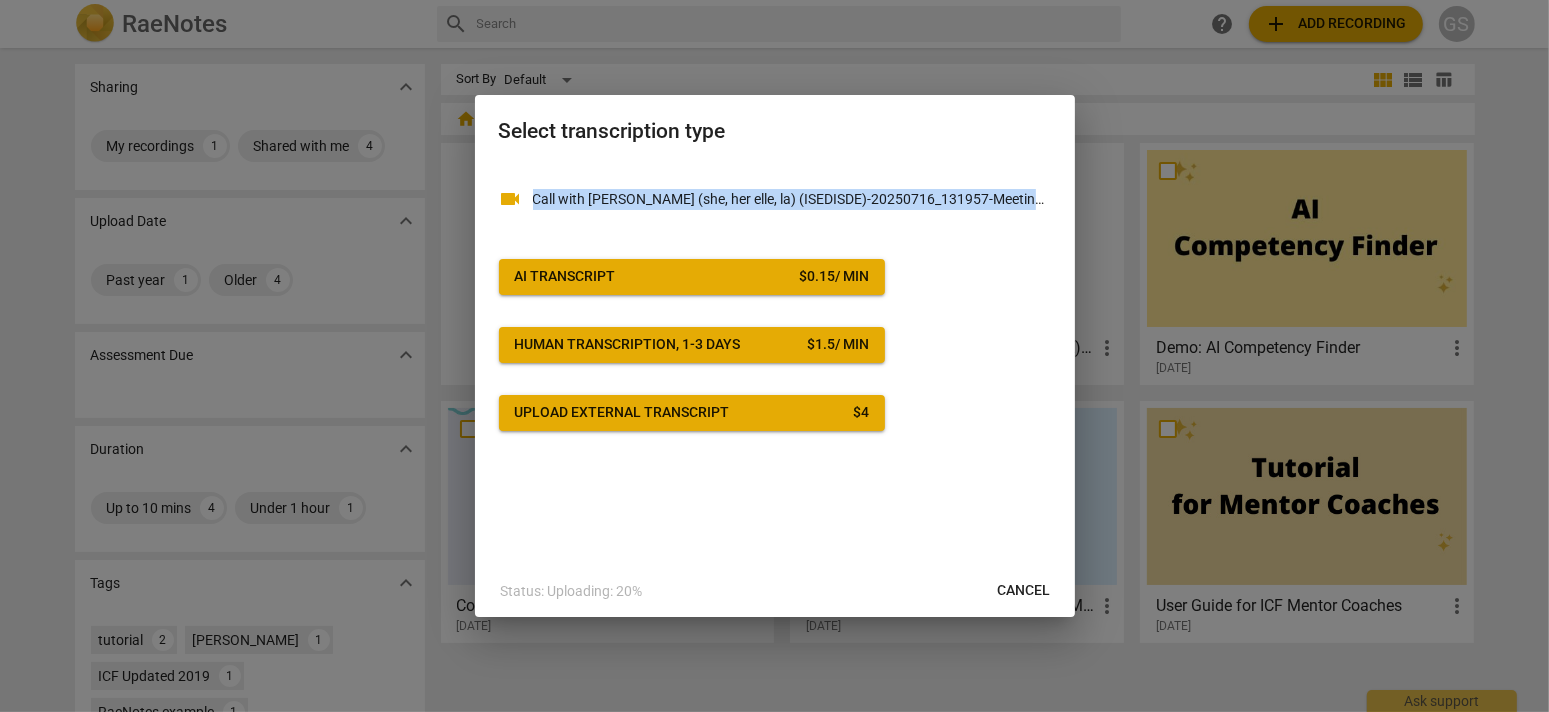 drag, startPoint x: 791, startPoint y: 127, endPoint x: 618, endPoint y: 259, distance: 217.60744 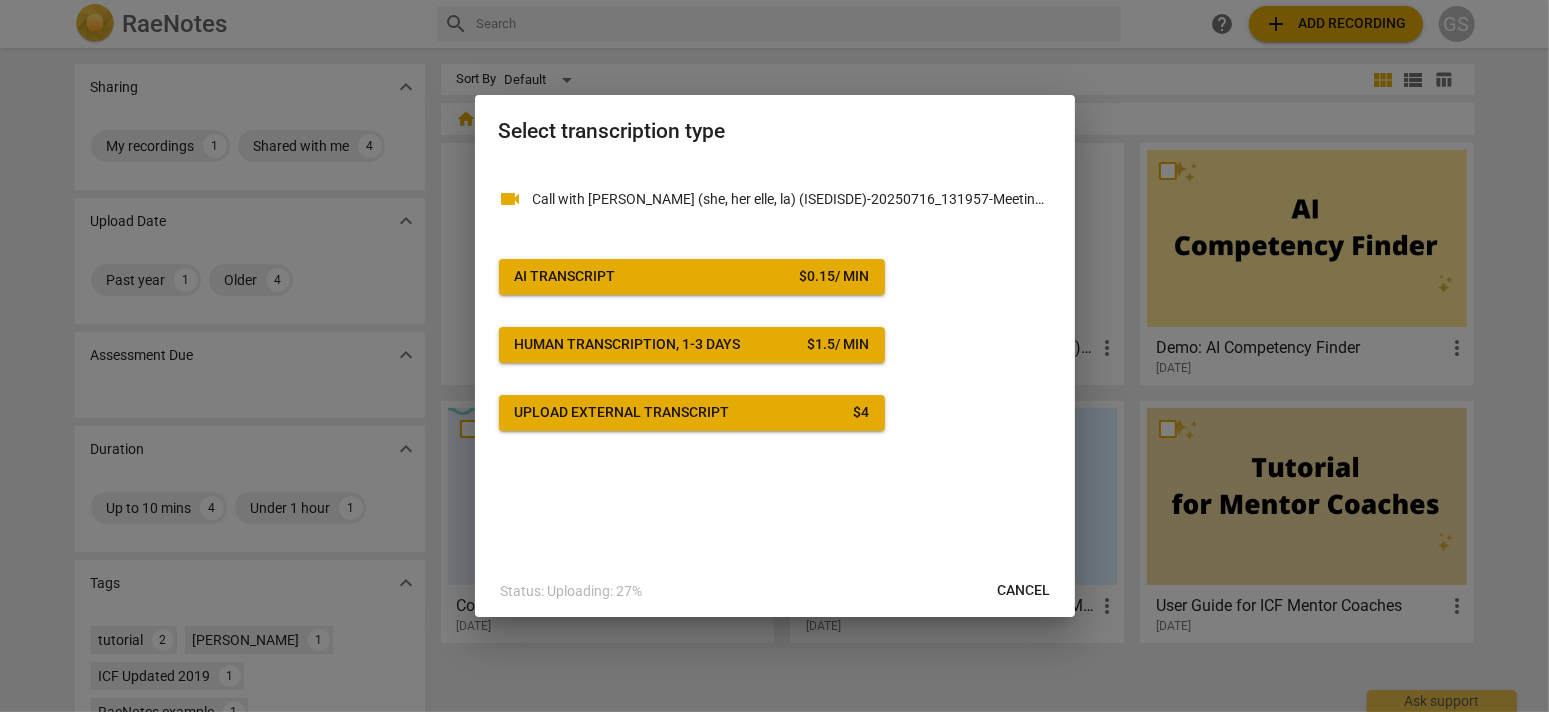 click at bounding box center [774, 356] 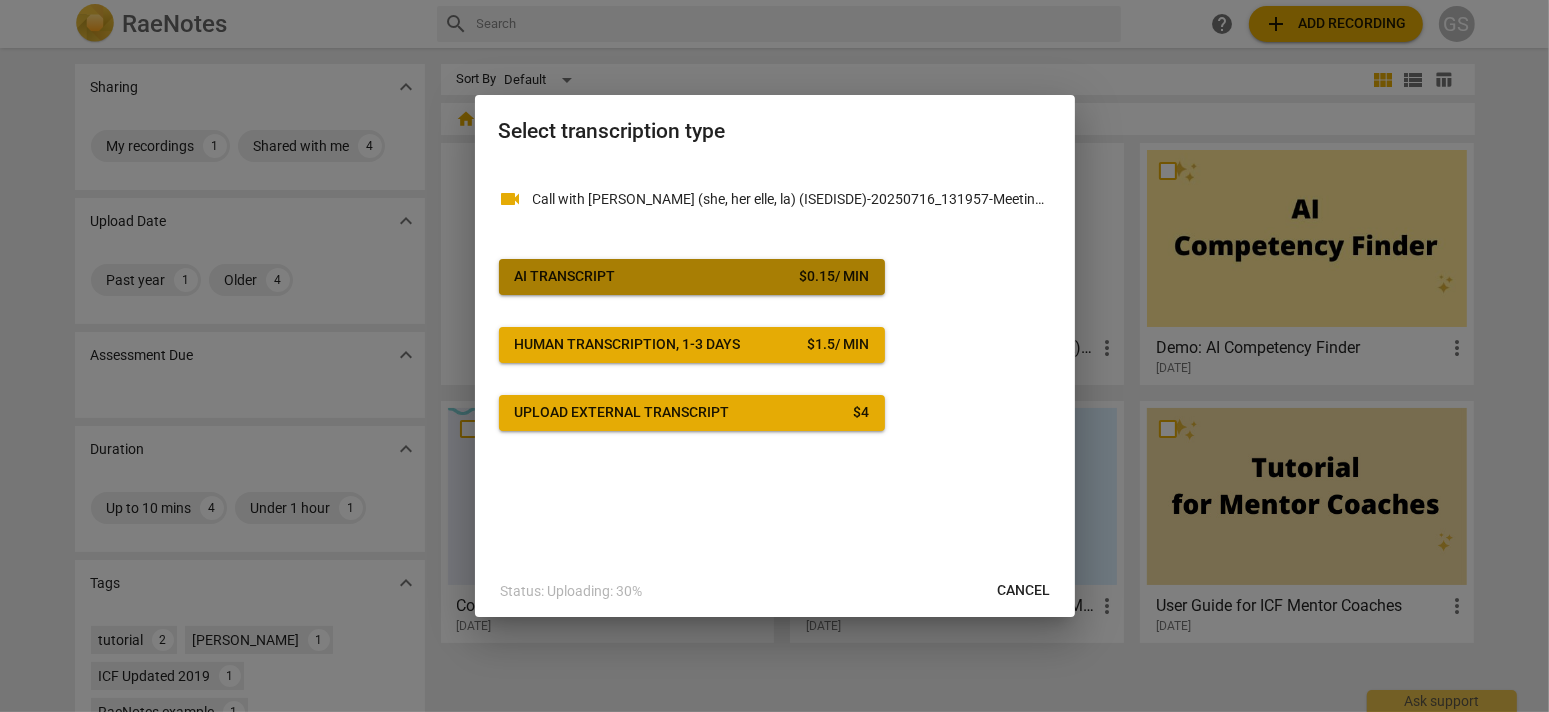 click on "AI Transcript $ 0.15  / min" at bounding box center (692, 277) 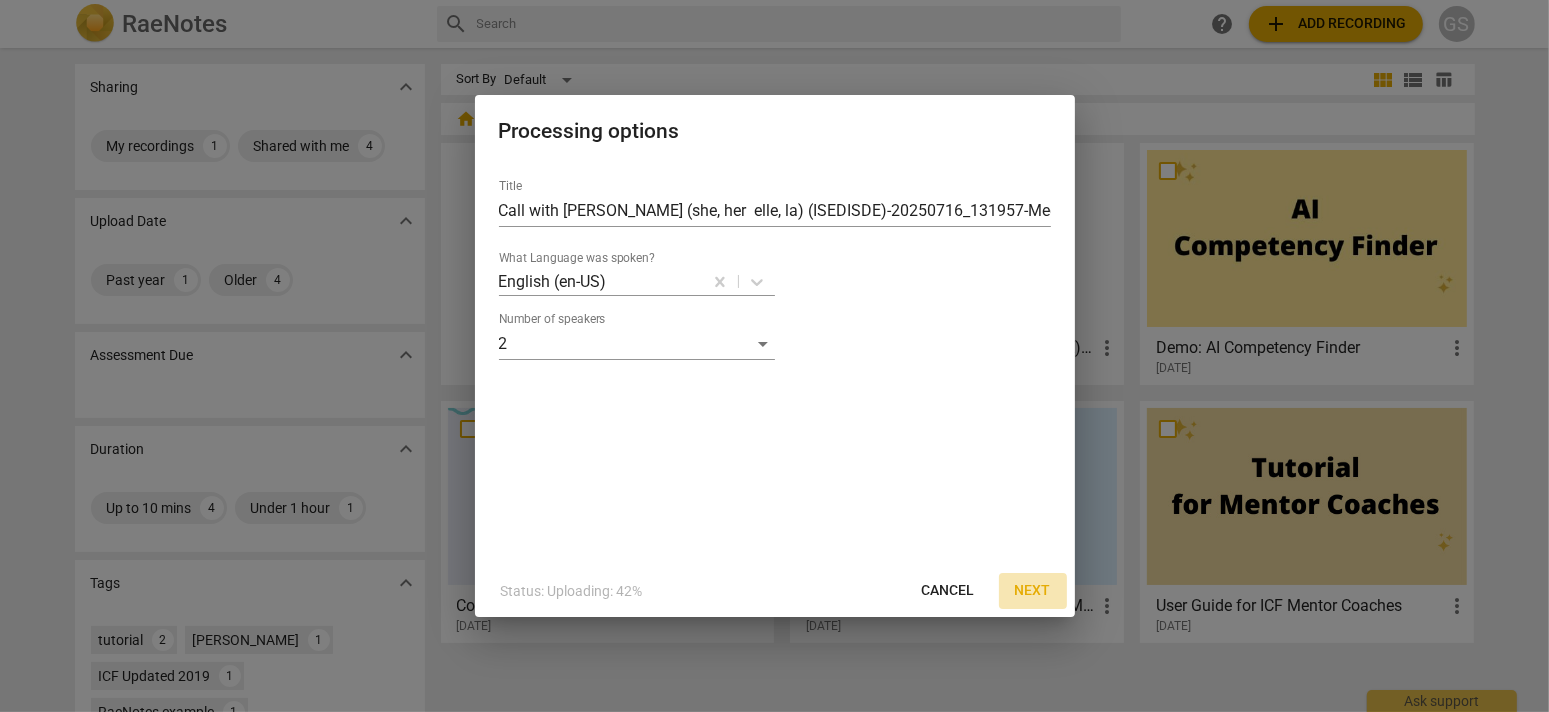 click on "Next" at bounding box center (1033, 591) 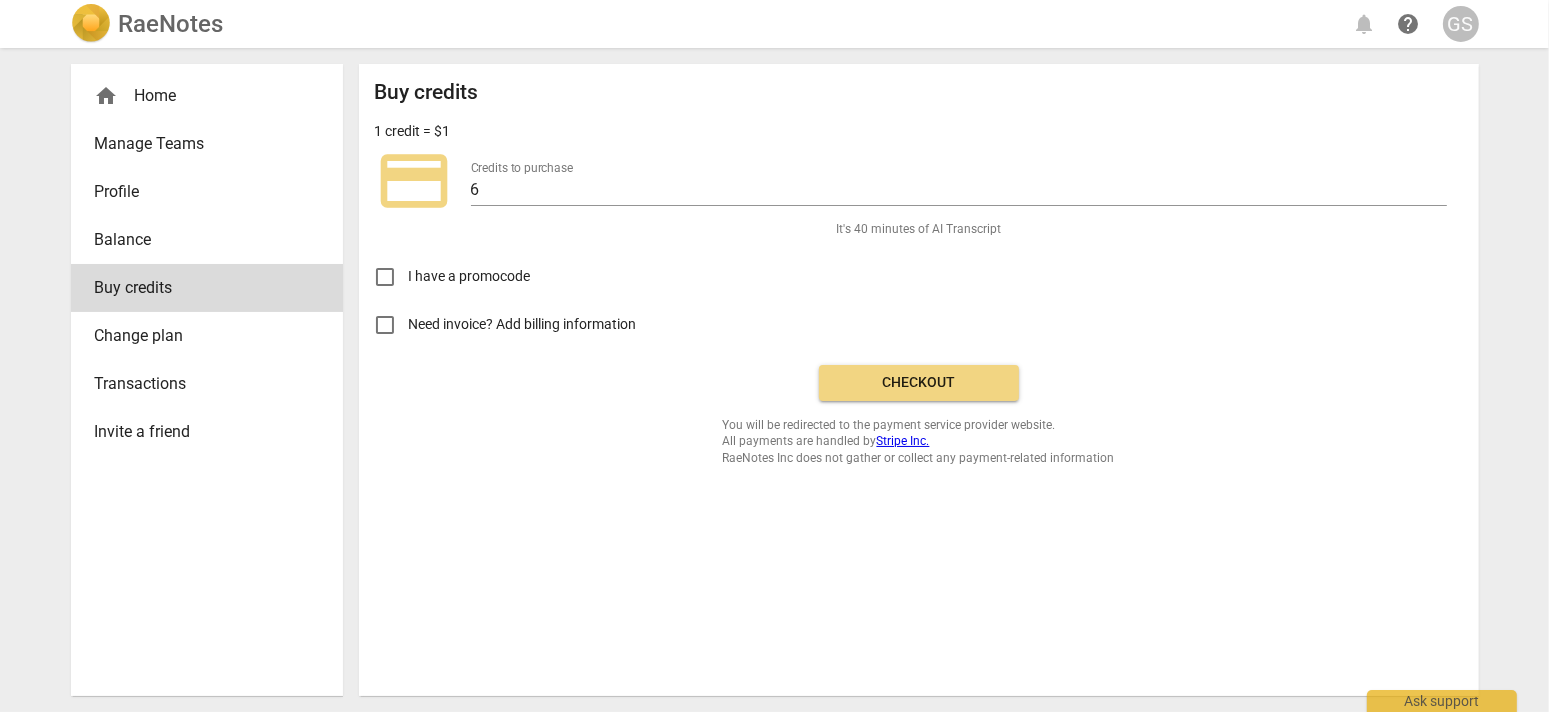 click on "Checkout" at bounding box center [919, 383] 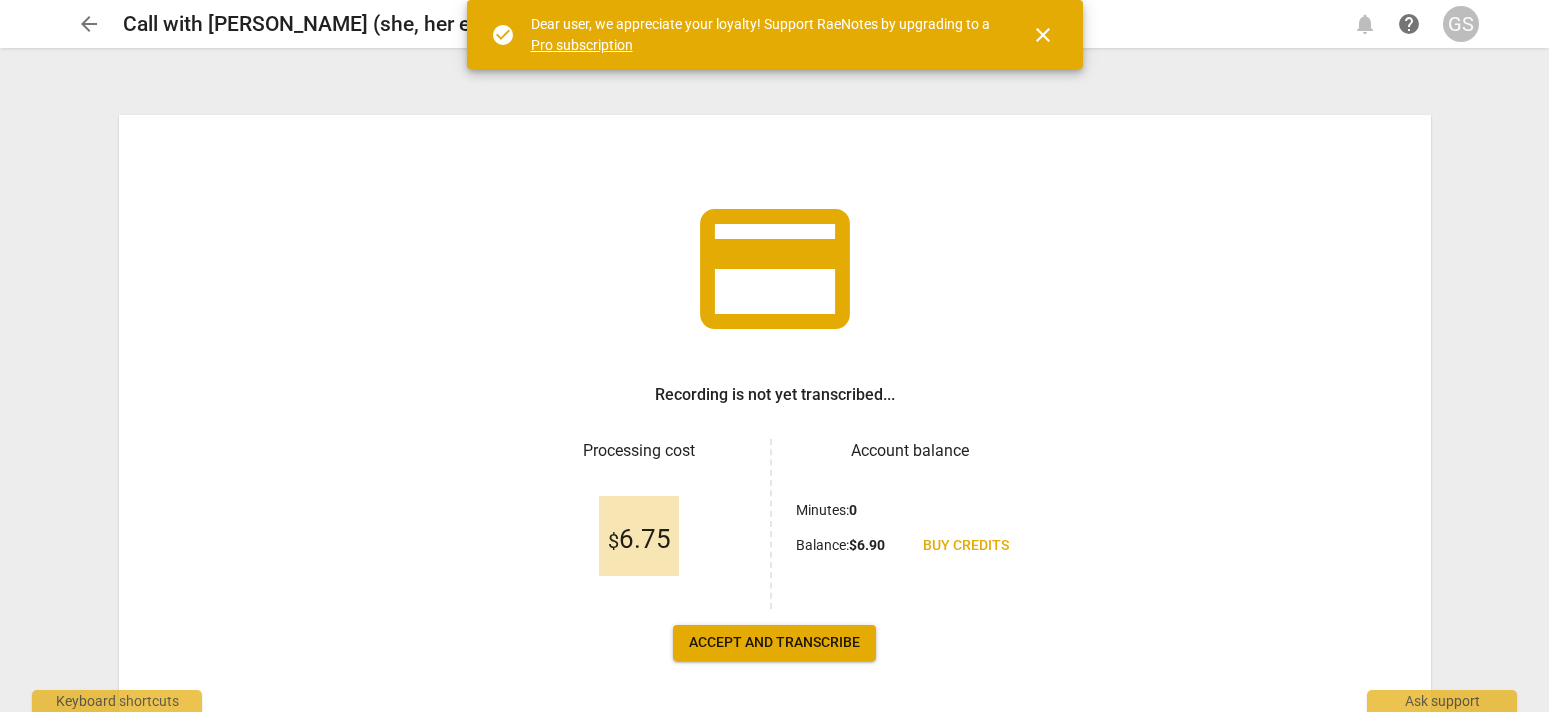 scroll, scrollTop: 0, scrollLeft: 0, axis: both 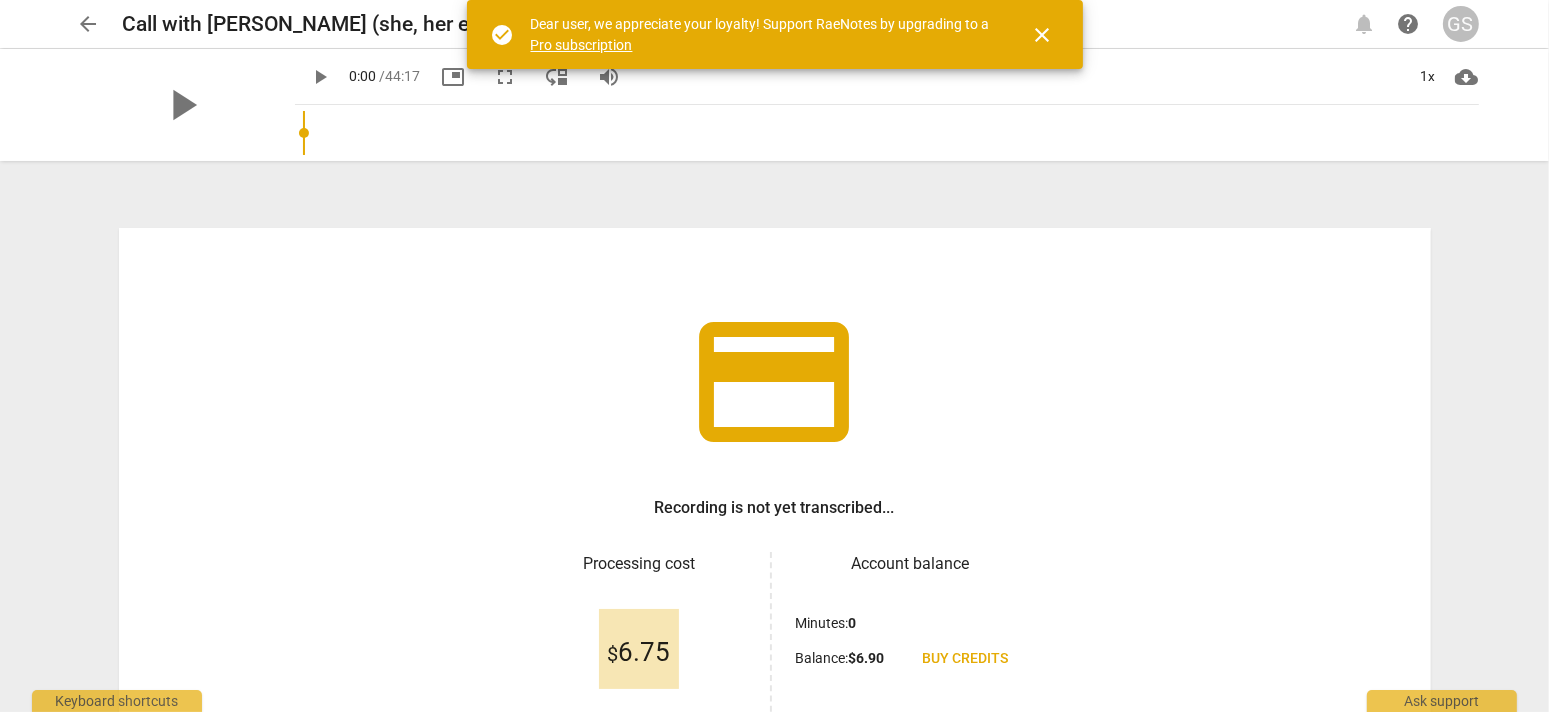 click on "close" at bounding box center (1043, 35) 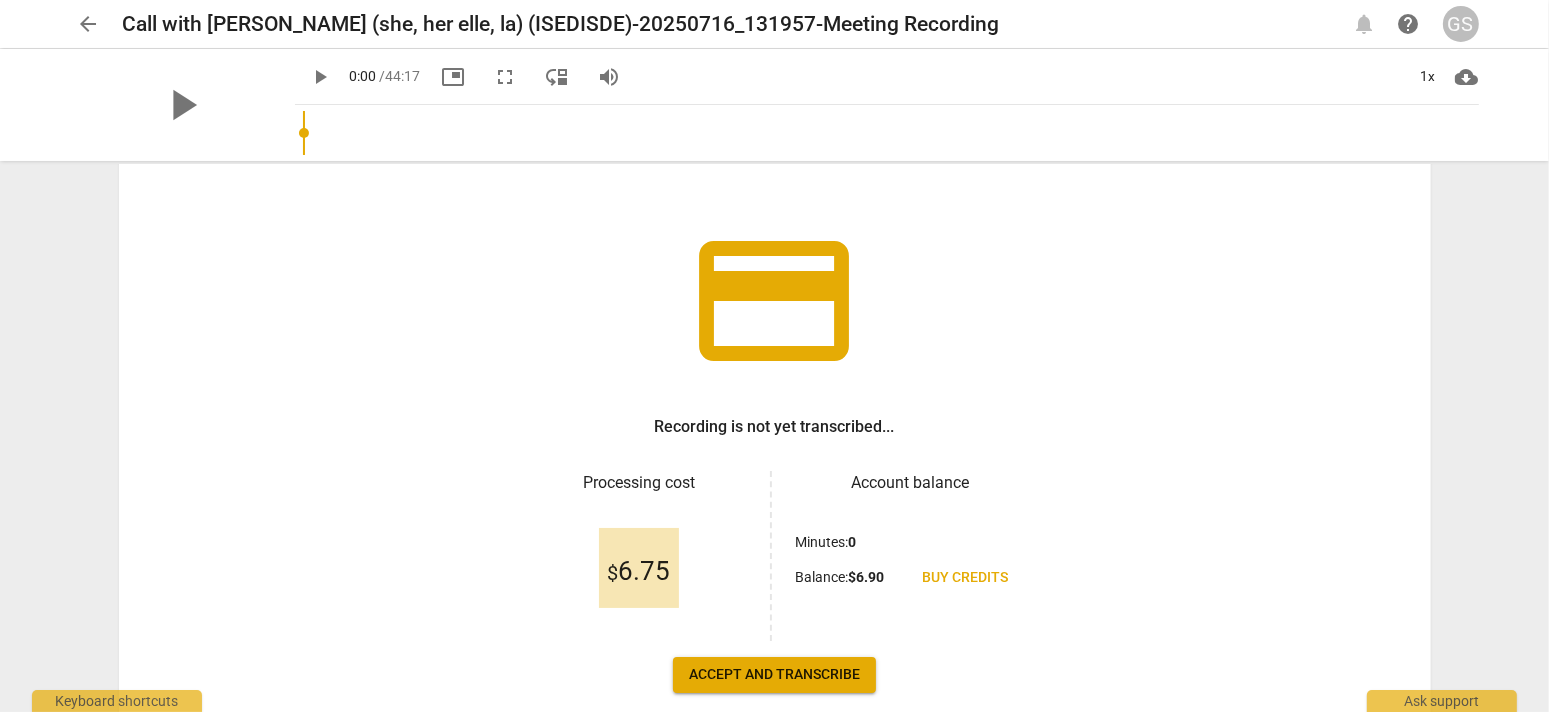 scroll, scrollTop: 189, scrollLeft: 0, axis: vertical 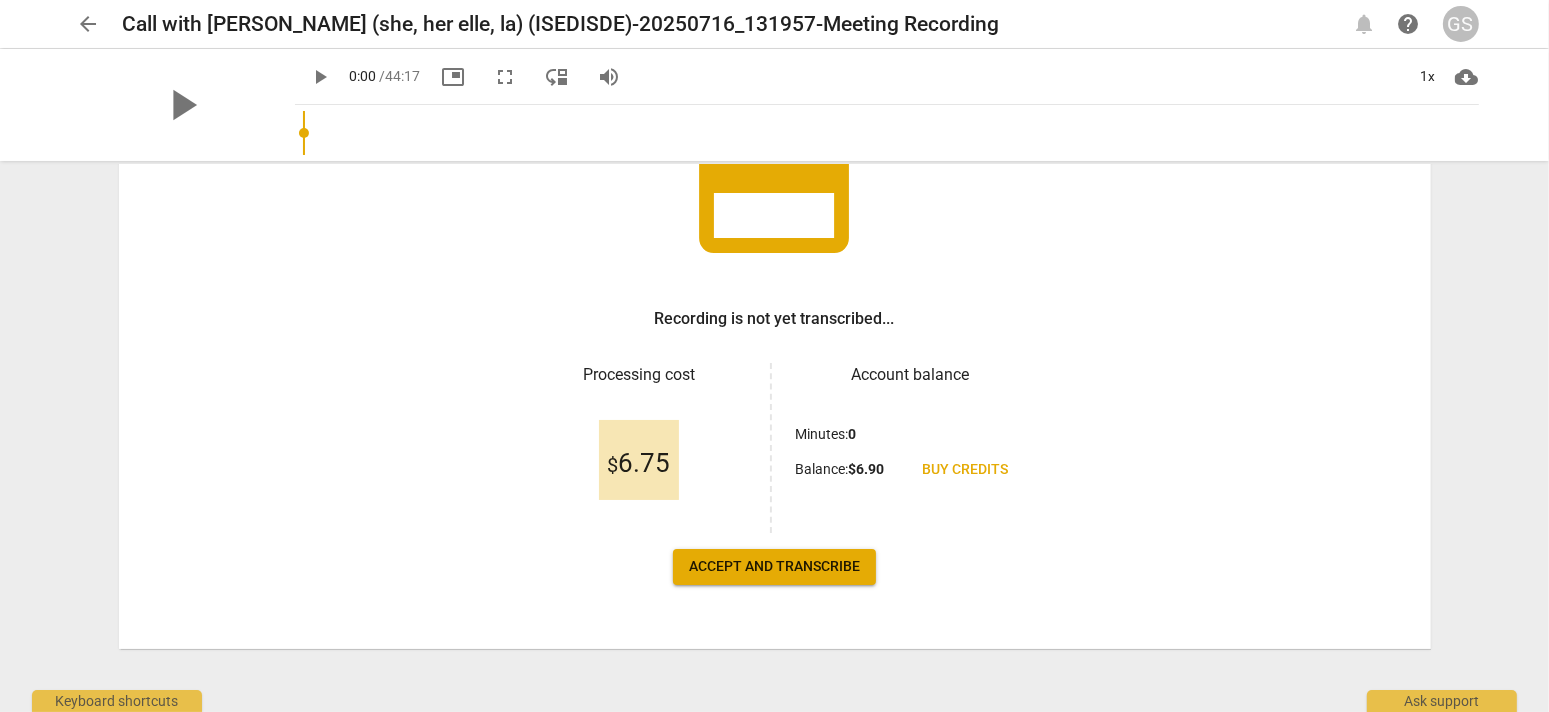 click on "Accept and transcribe" at bounding box center (774, 567) 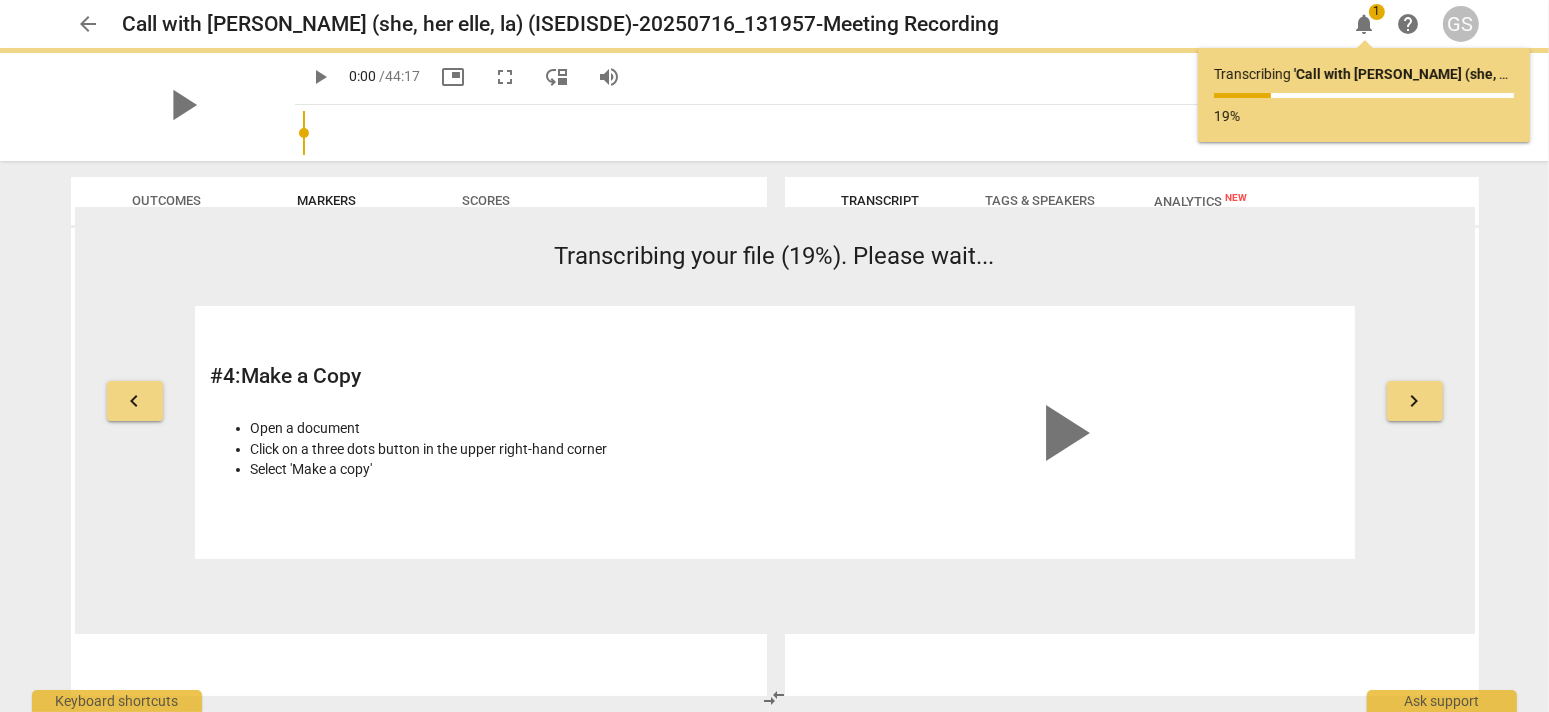 click on "# 4 :  Make a Copy Open a document Click on a three dots button in the upper right-hand corner Select 'Make a copy'" at bounding box center [487, 432] 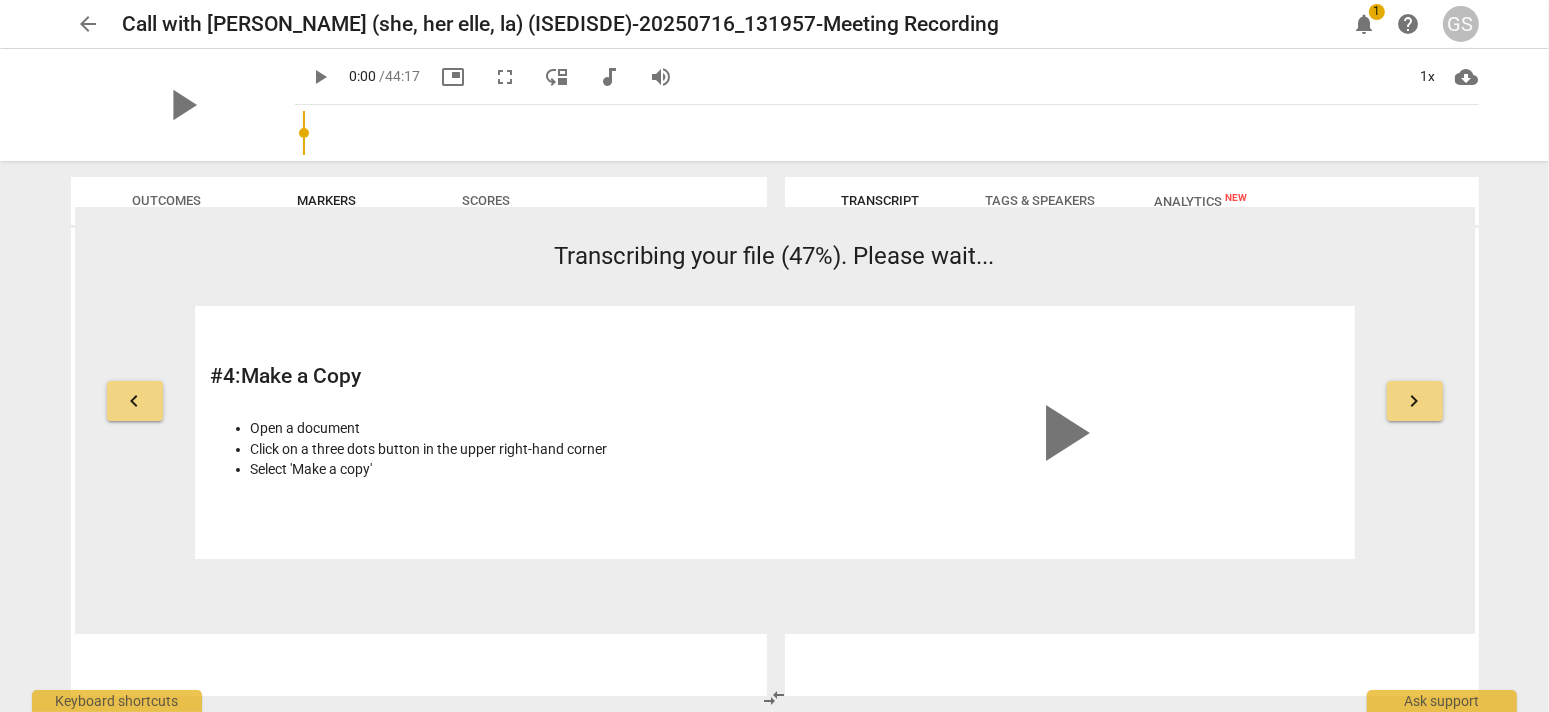 click on "keyboard_arrow_right" at bounding box center (1415, 401) 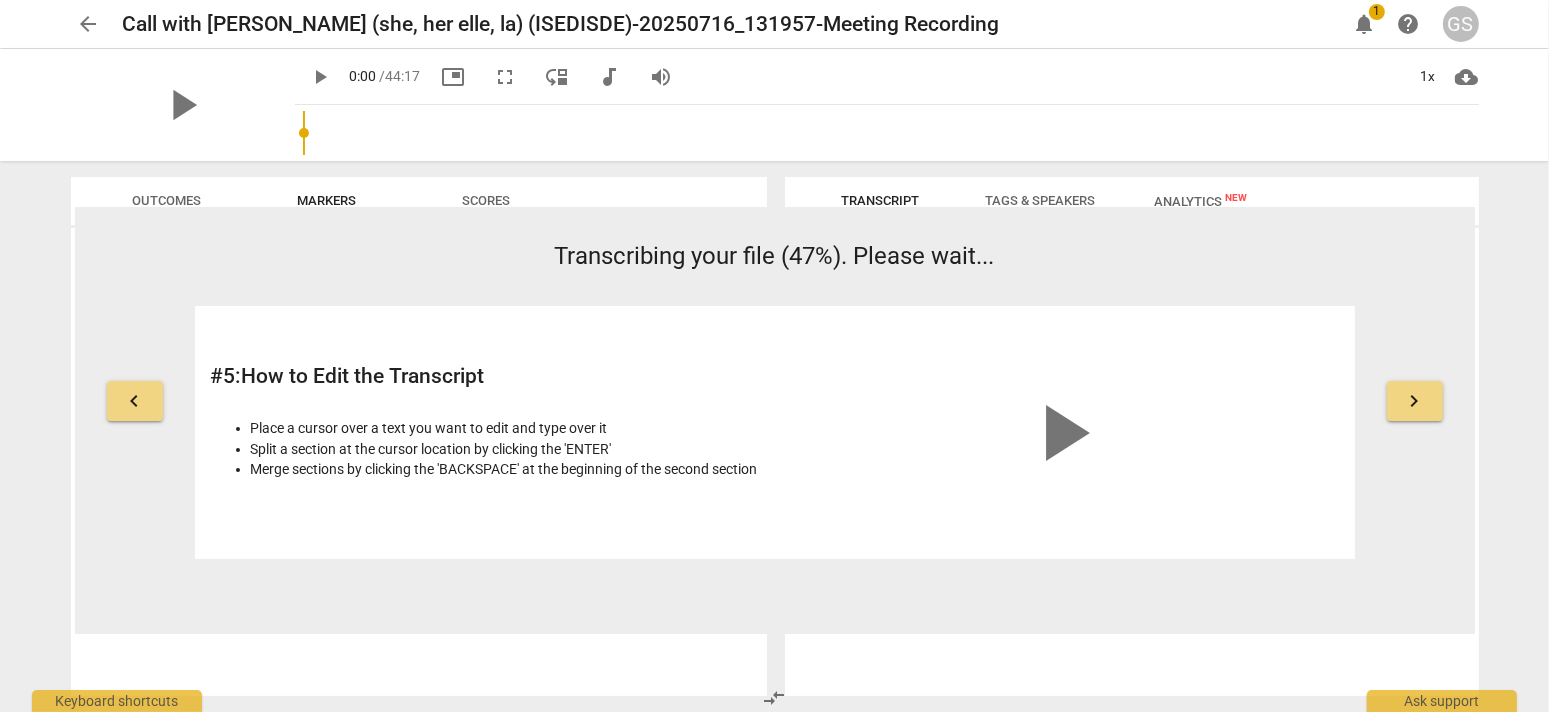 click on "keyboard_arrow_right" at bounding box center [1415, 401] 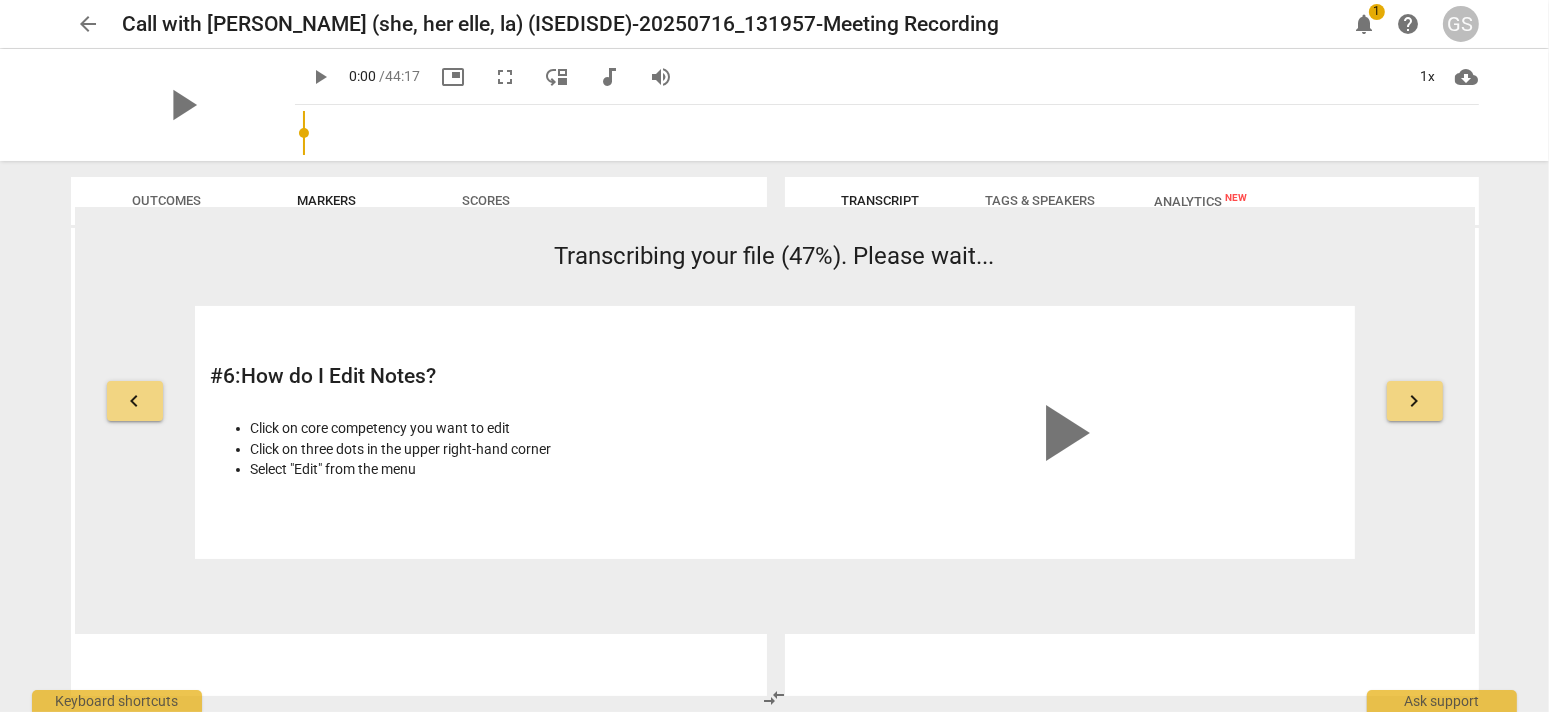 click on "keyboard_arrow_right" at bounding box center (1415, 401) 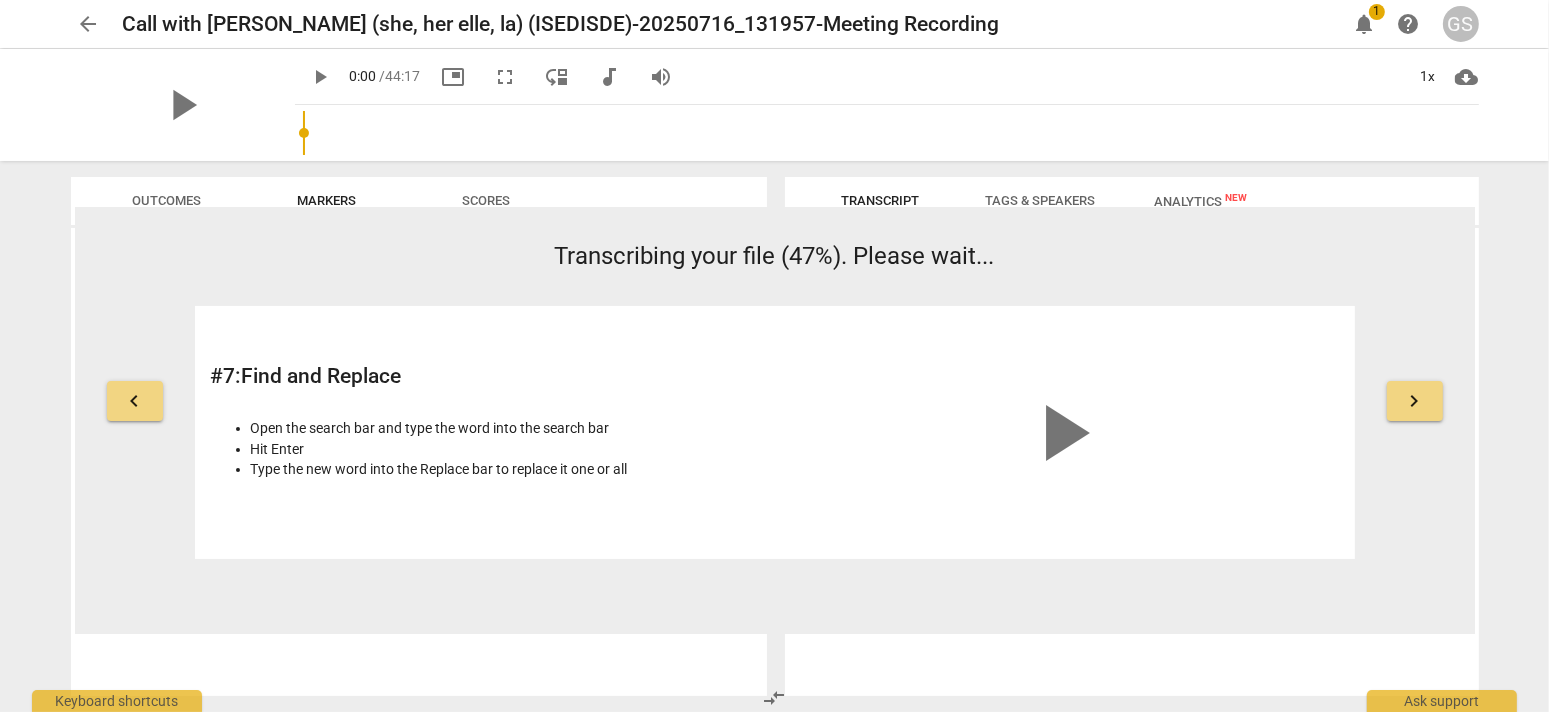 click on "keyboard_arrow_right" at bounding box center [1415, 401] 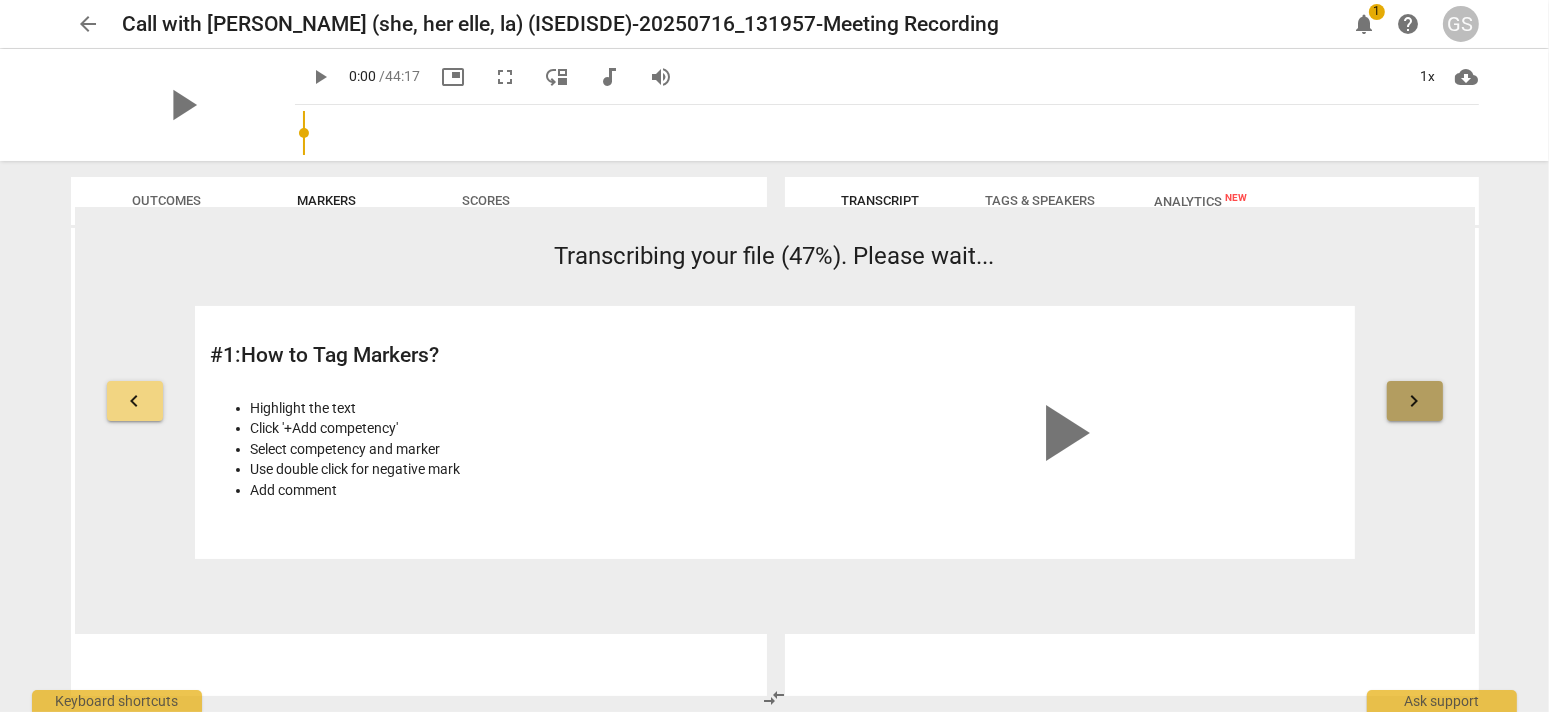 click on "keyboard_arrow_right" at bounding box center (1415, 401) 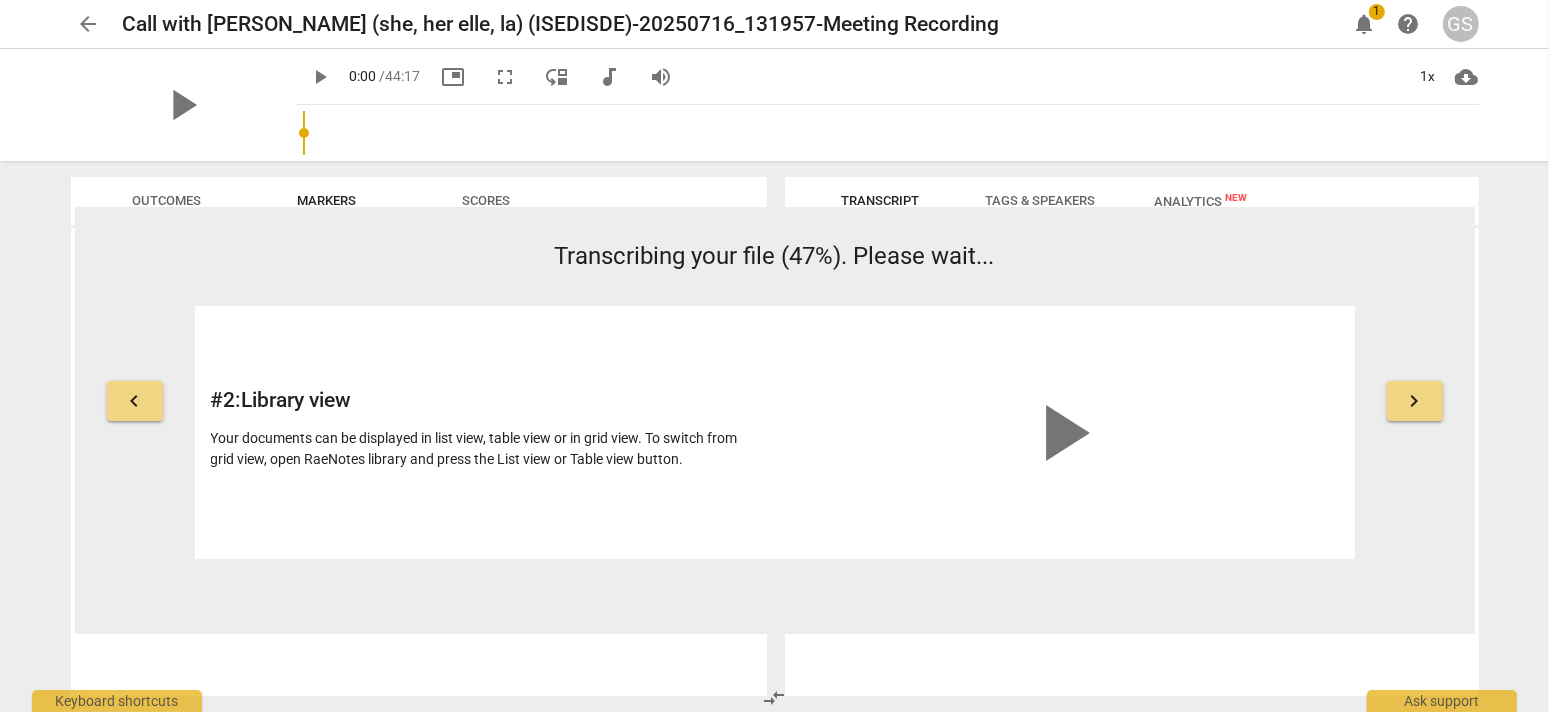 click on "keyboard_arrow_right" at bounding box center (1415, 401) 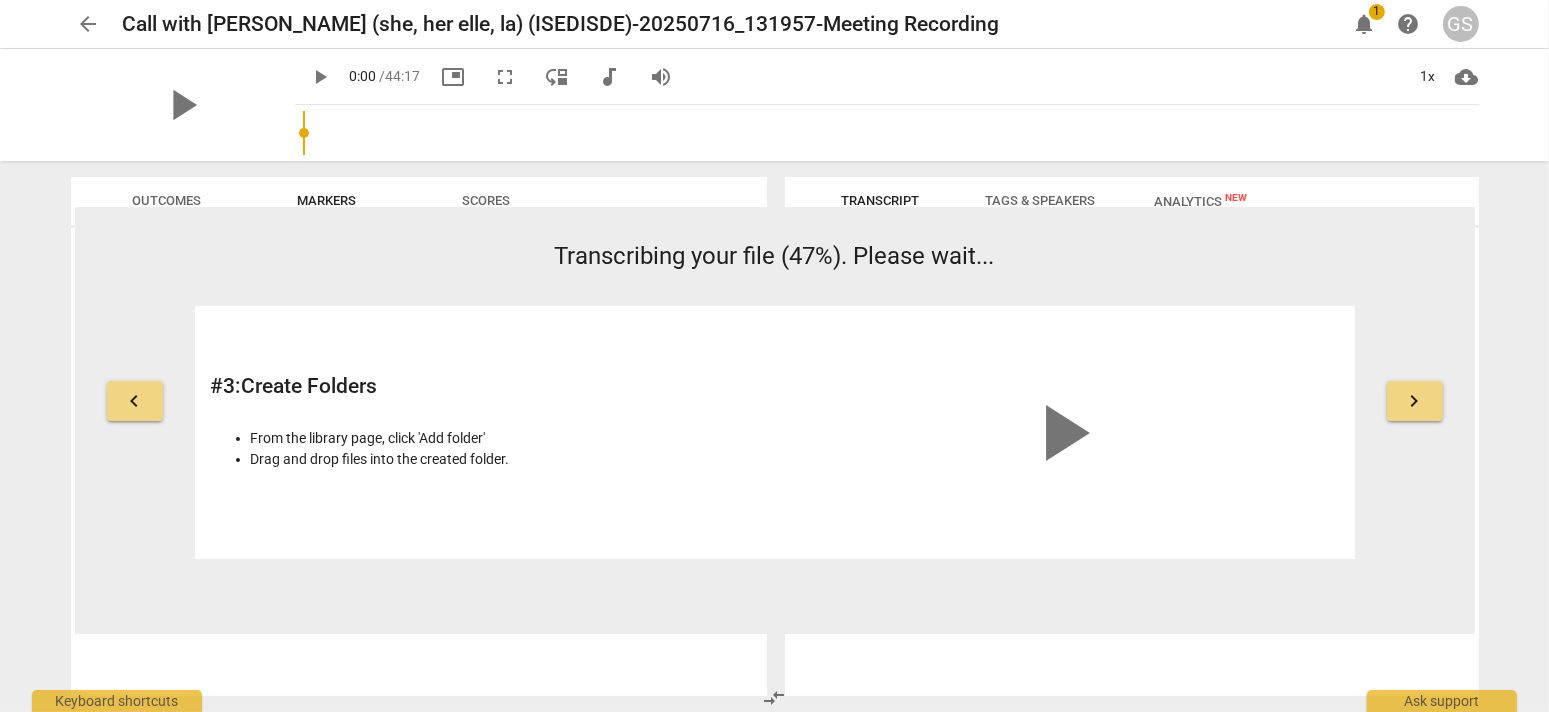 click on "keyboard_arrow_right" at bounding box center [1415, 401] 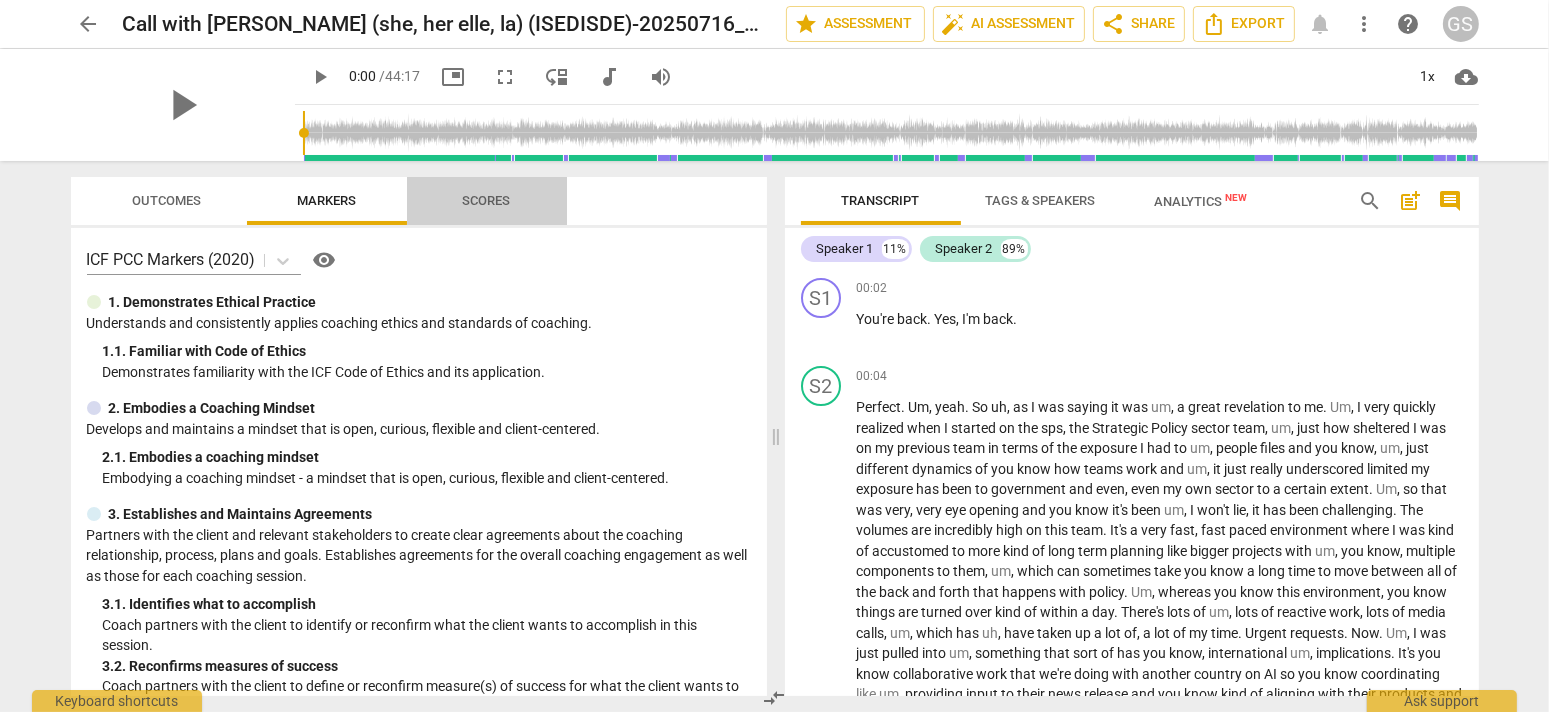 click on "Scores" at bounding box center (487, 201) 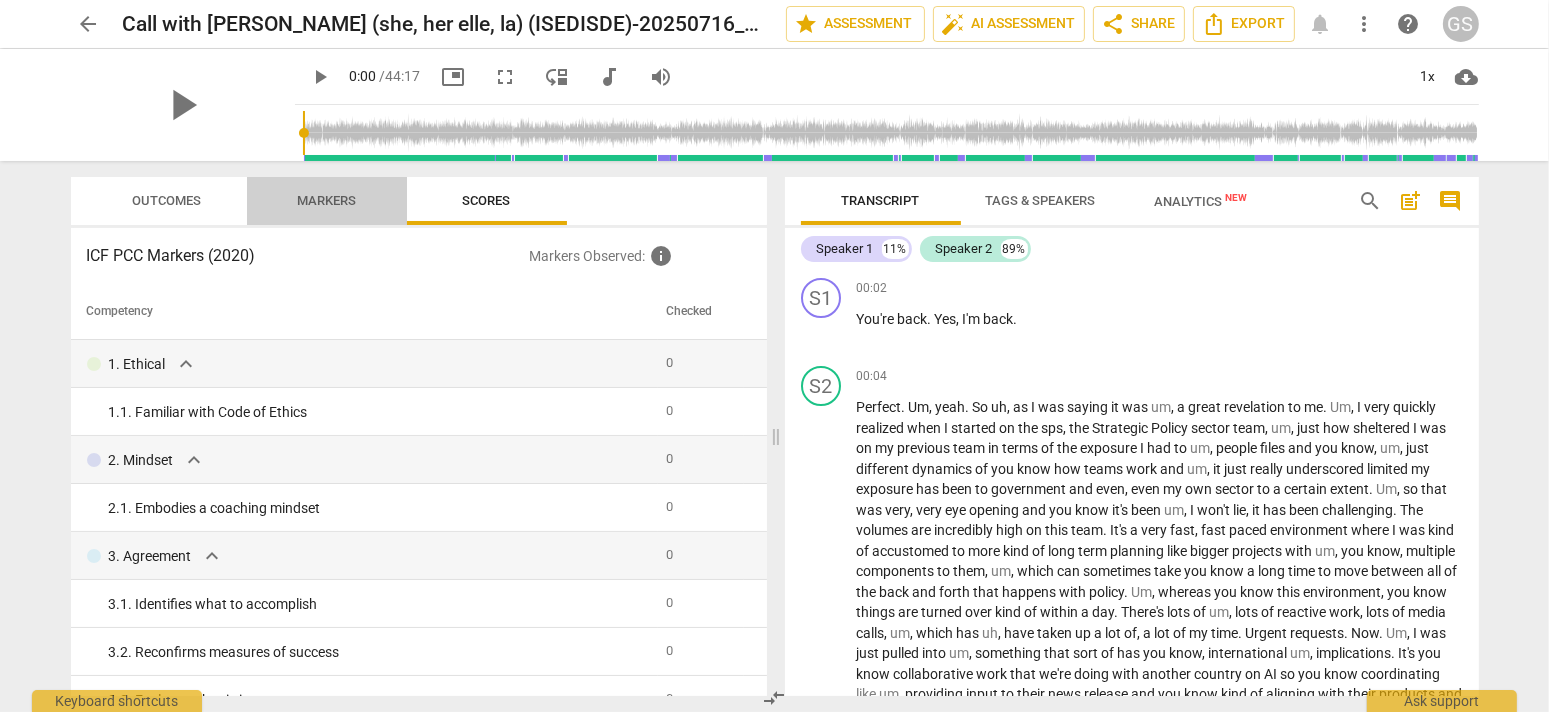 click on "Markers" at bounding box center [326, 200] 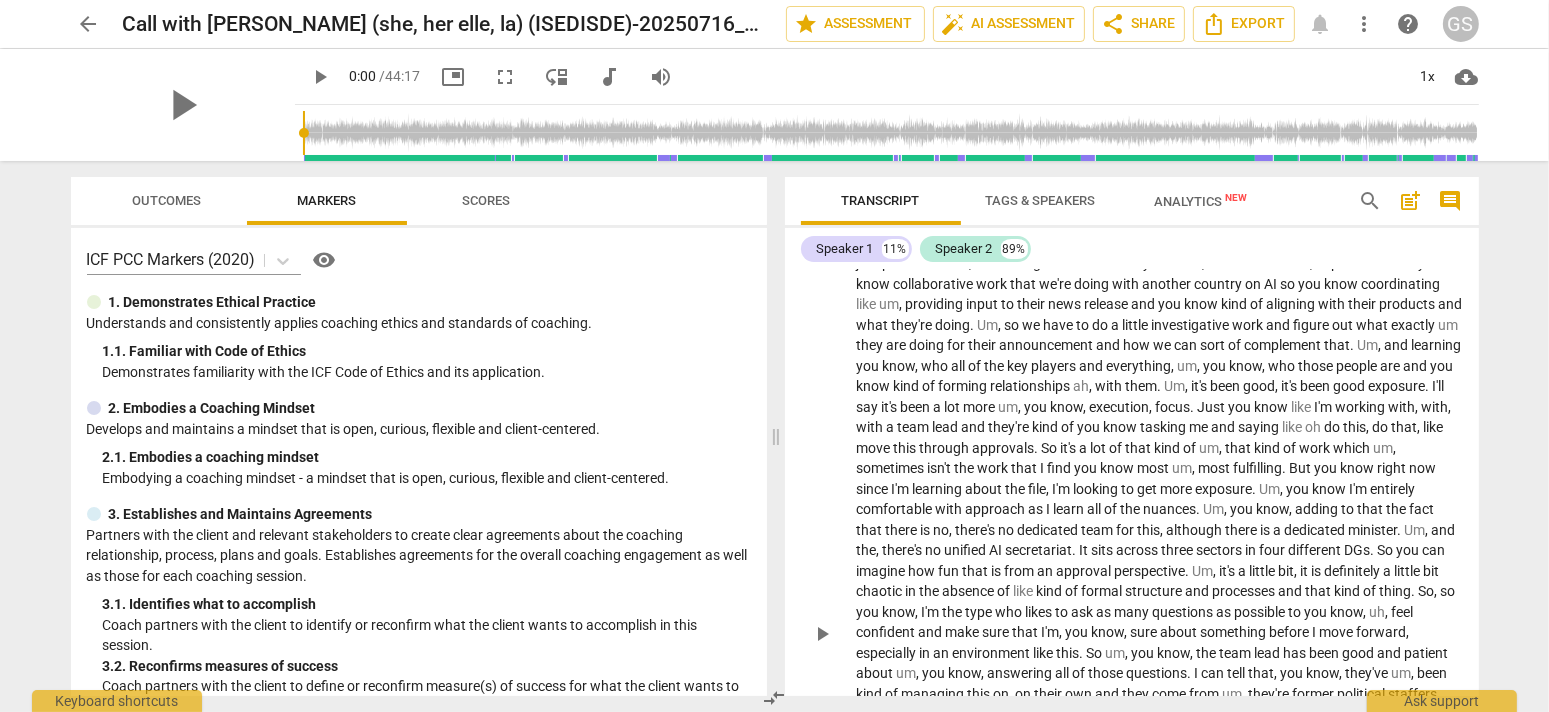 scroll, scrollTop: 400, scrollLeft: 0, axis: vertical 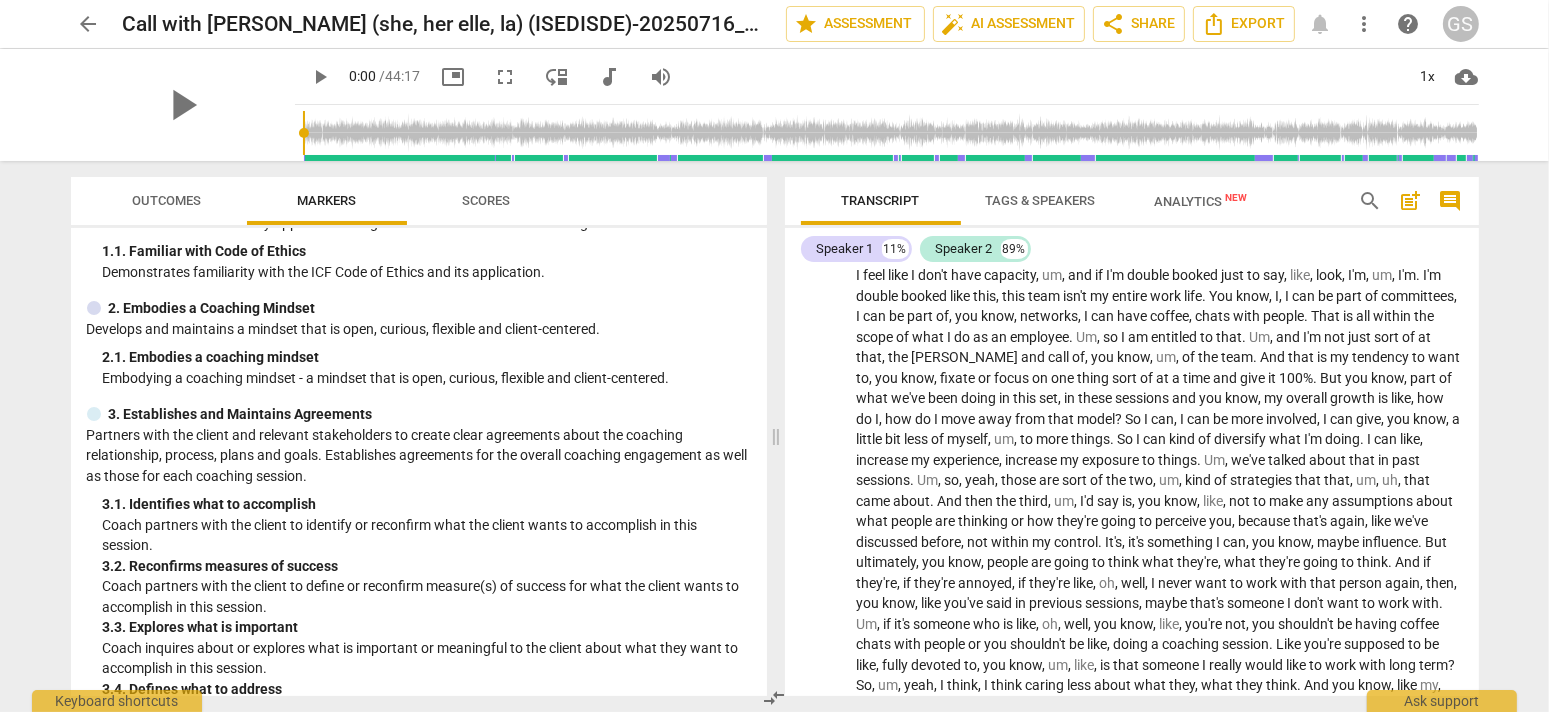 drag, startPoint x: 1470, startPoint y: 554, endPoint x: 1477, endPoint y: 635, distance: 81.3019 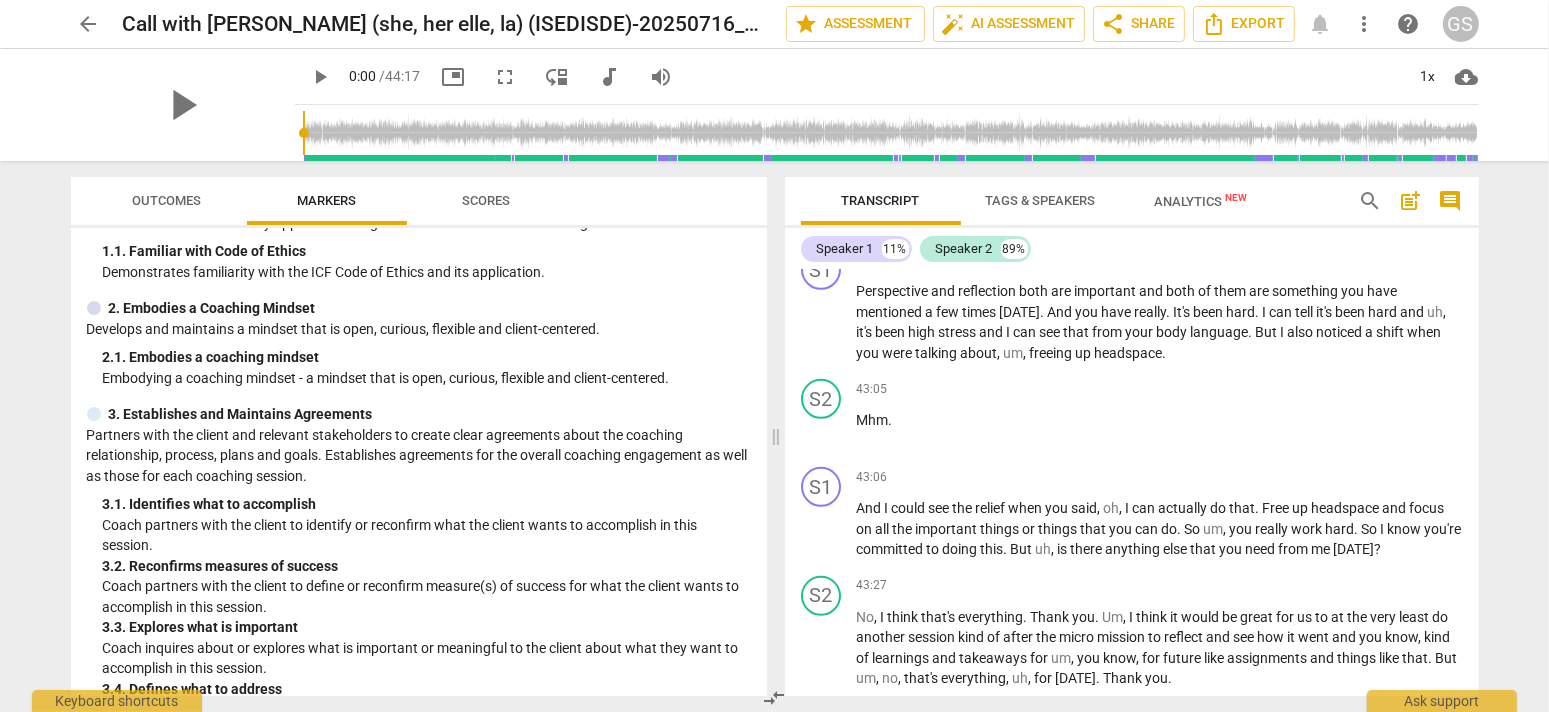 scroll, scrollTop: 9583, scrollLeft: 0, axis: vertical 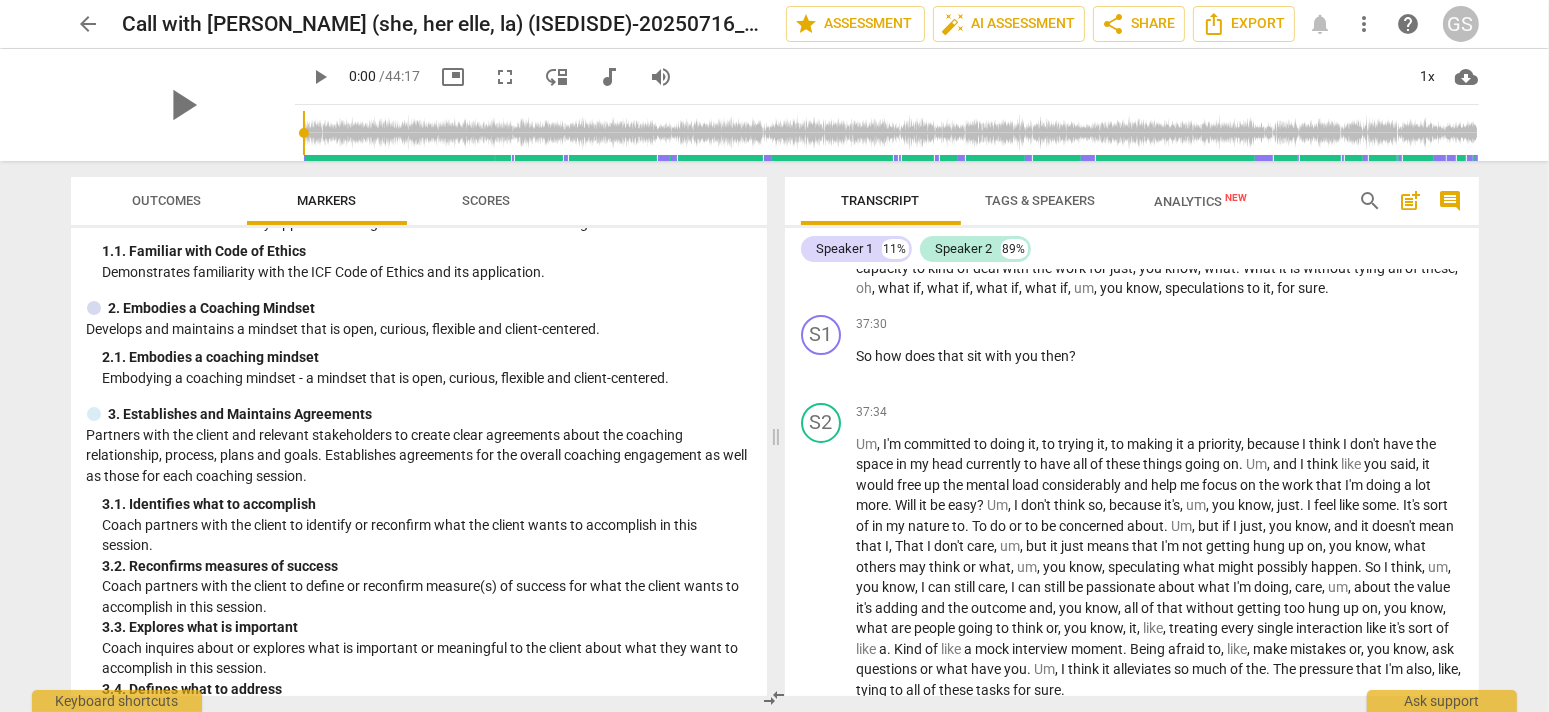 click on "arrow_back" at bounding box center (89, 24) 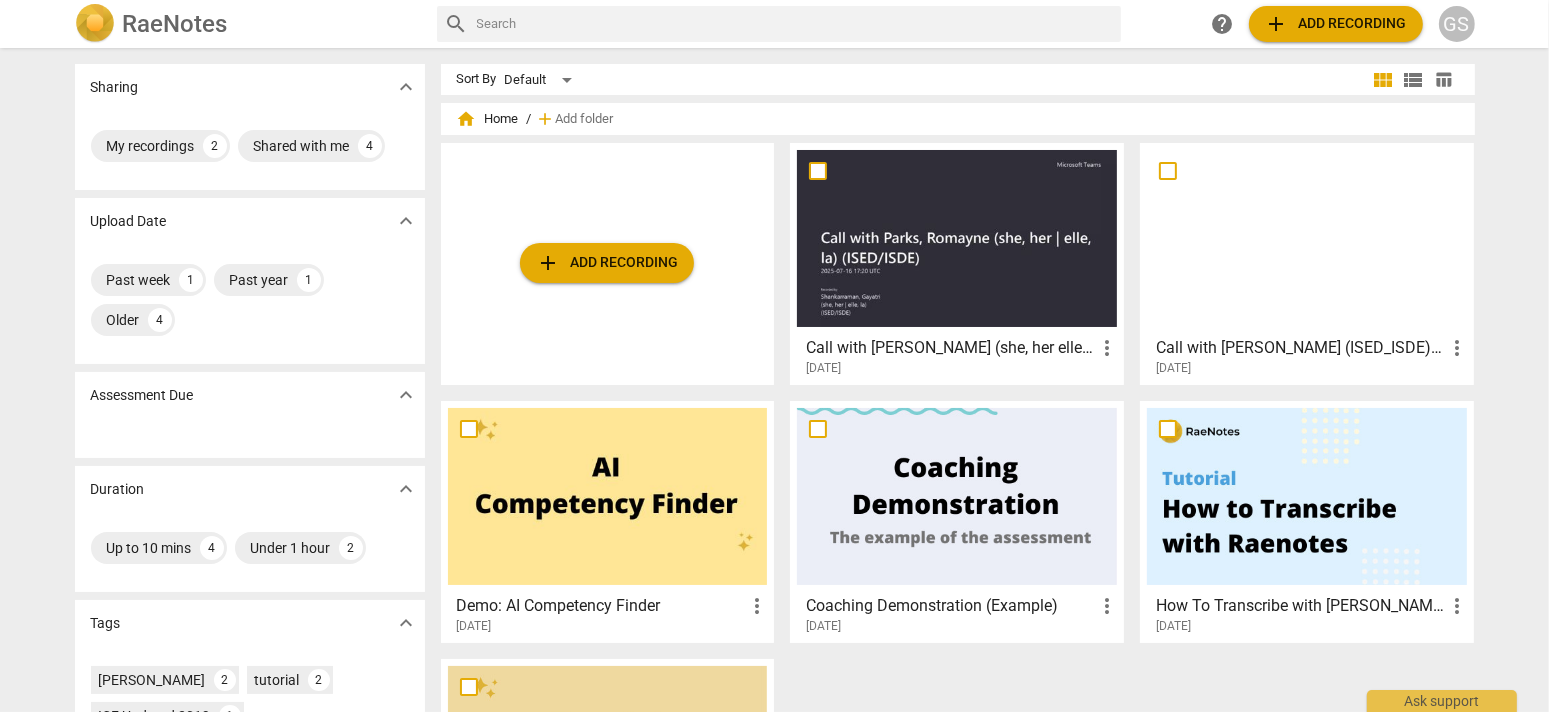 click on "more_vert" at bounding box center (1107, 348) 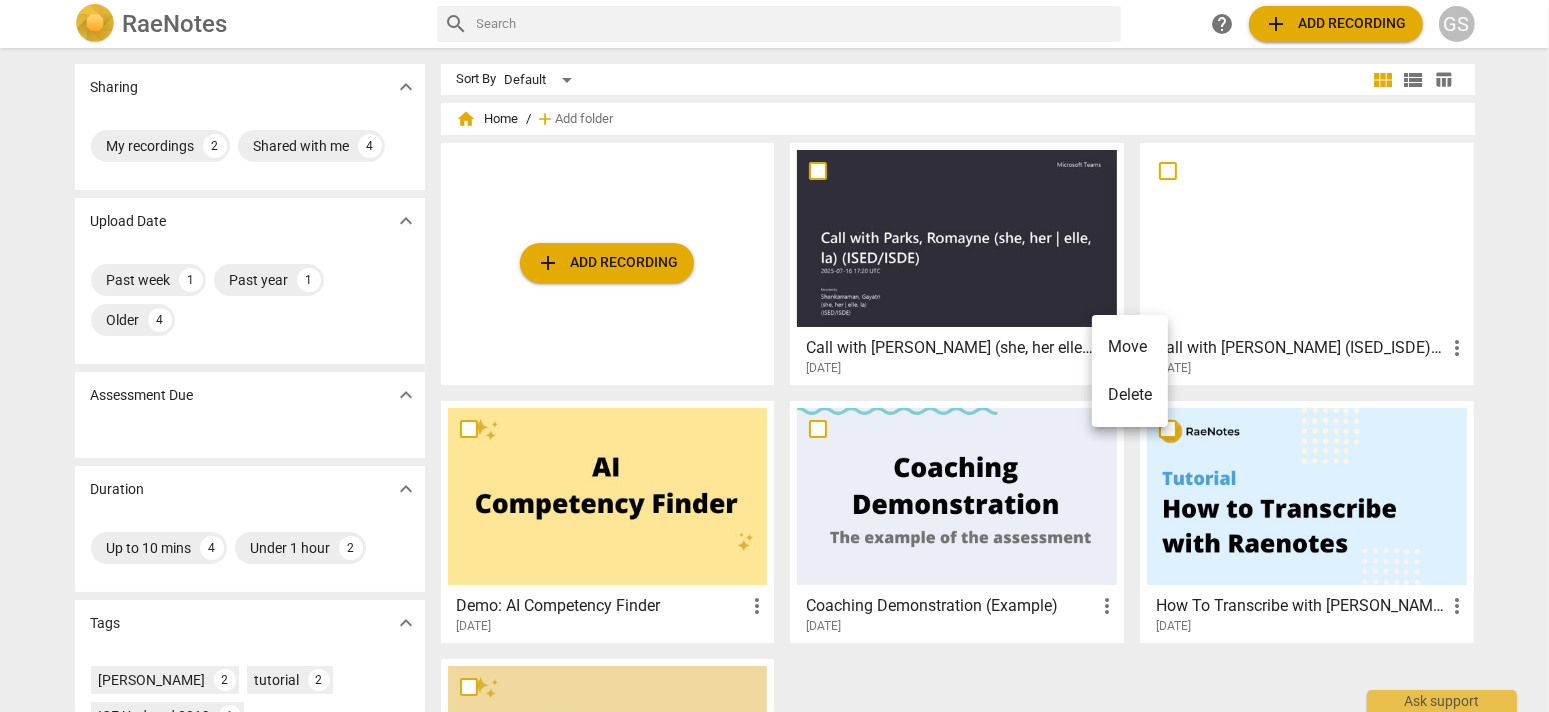 click at bounding box center [774, 356] 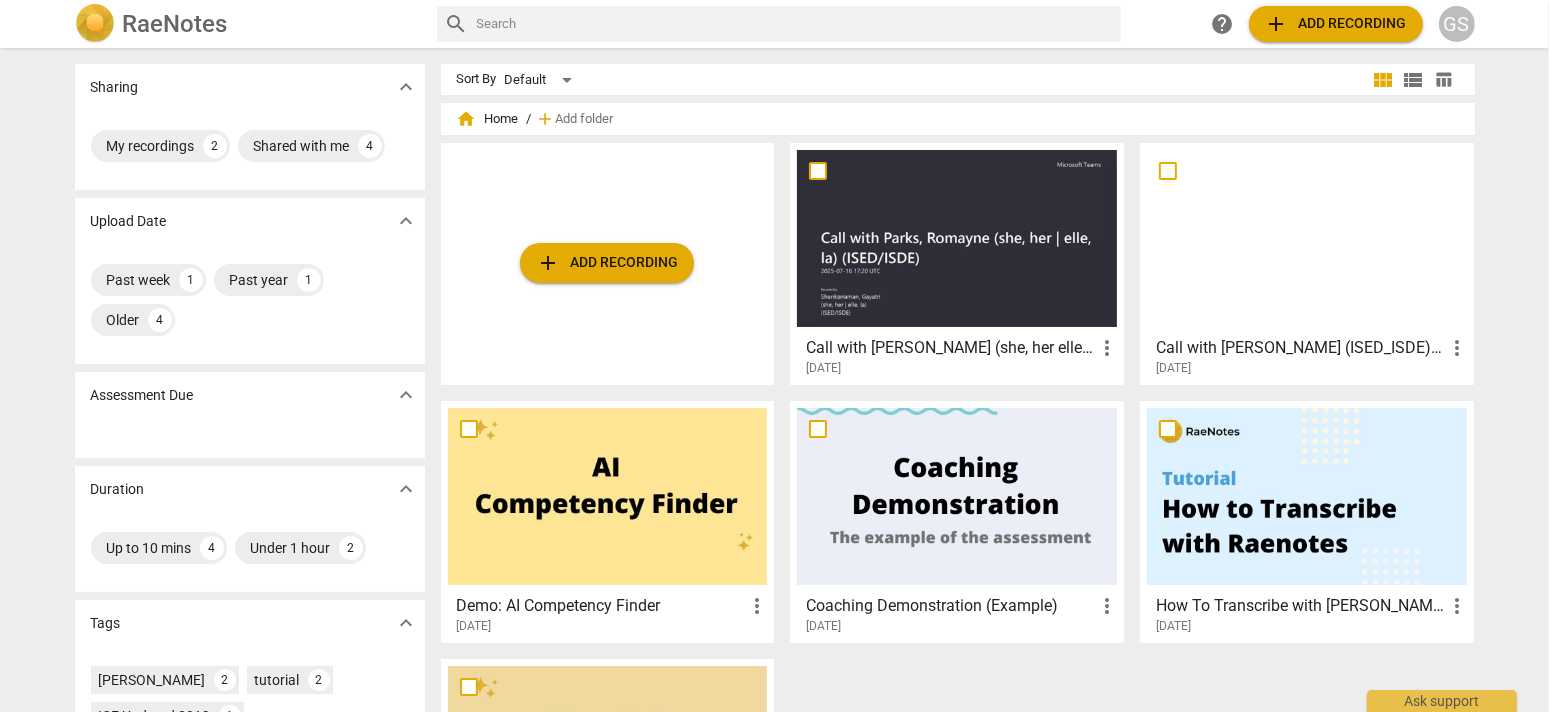 click on "Call with [PERSON_NAME] (she, her  elle, la) (ISEDISDE)-20250716_131957-Meeting Recording" at bounding box center [950, 348] 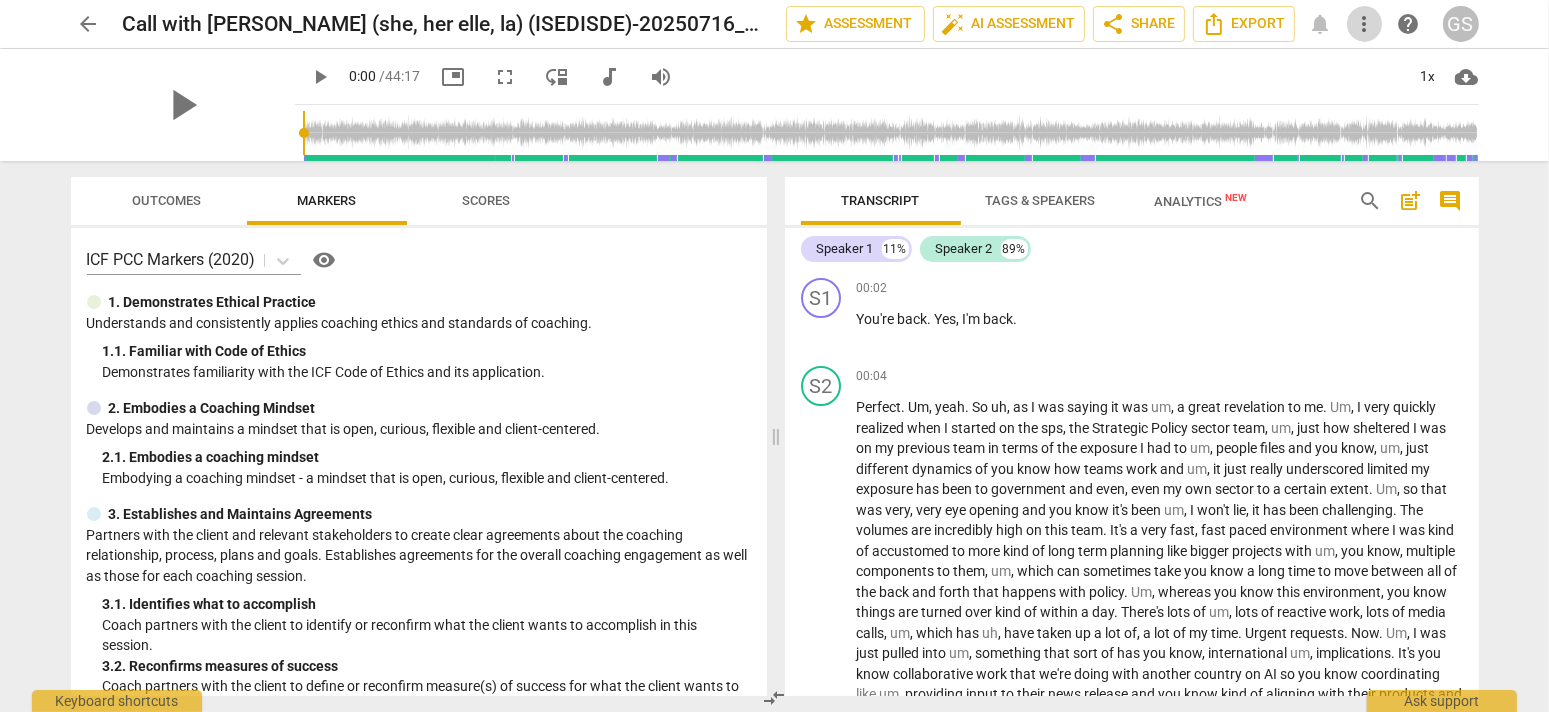 click on "more_vert" at bounding box center (1365, 24) 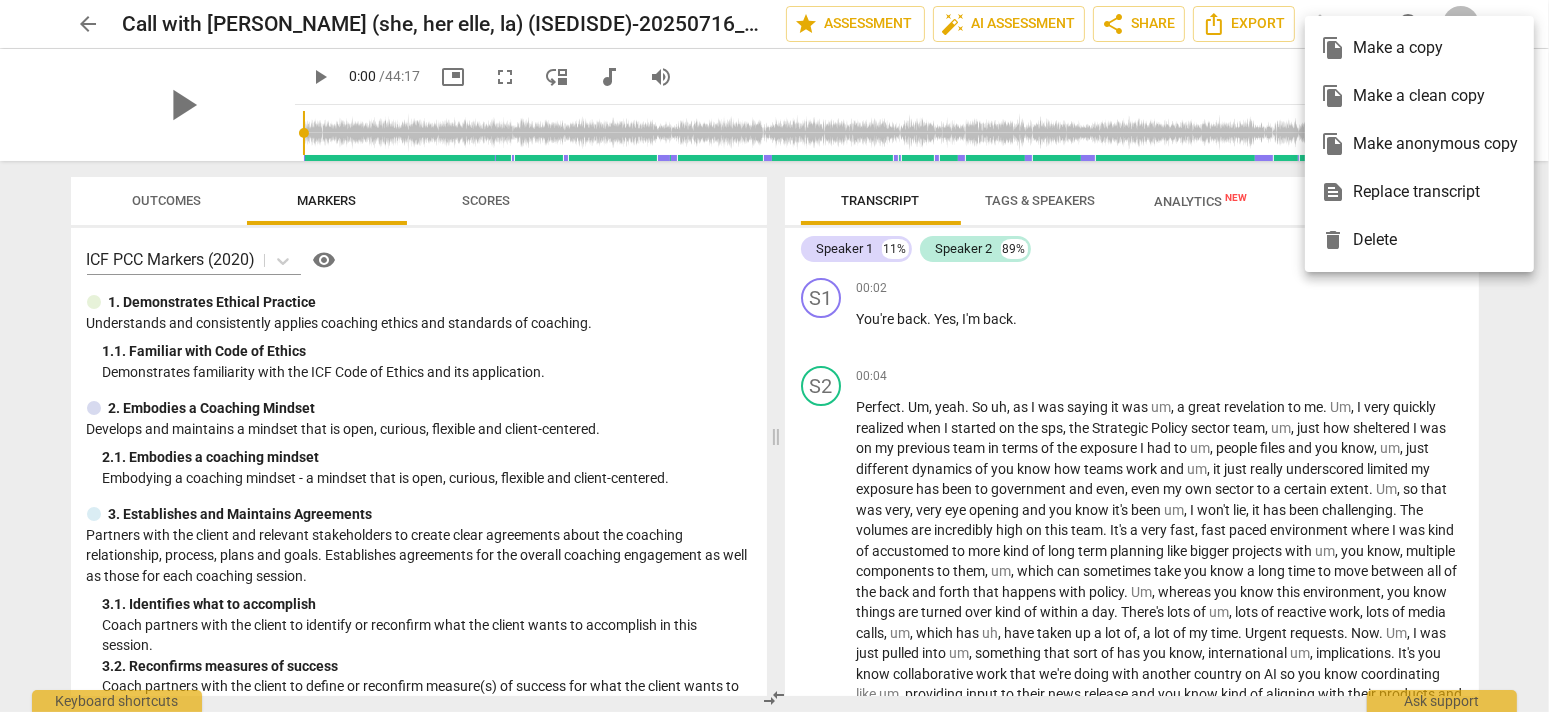 click on "file_copy    Make a copy" at bounding box center [1419, 48] 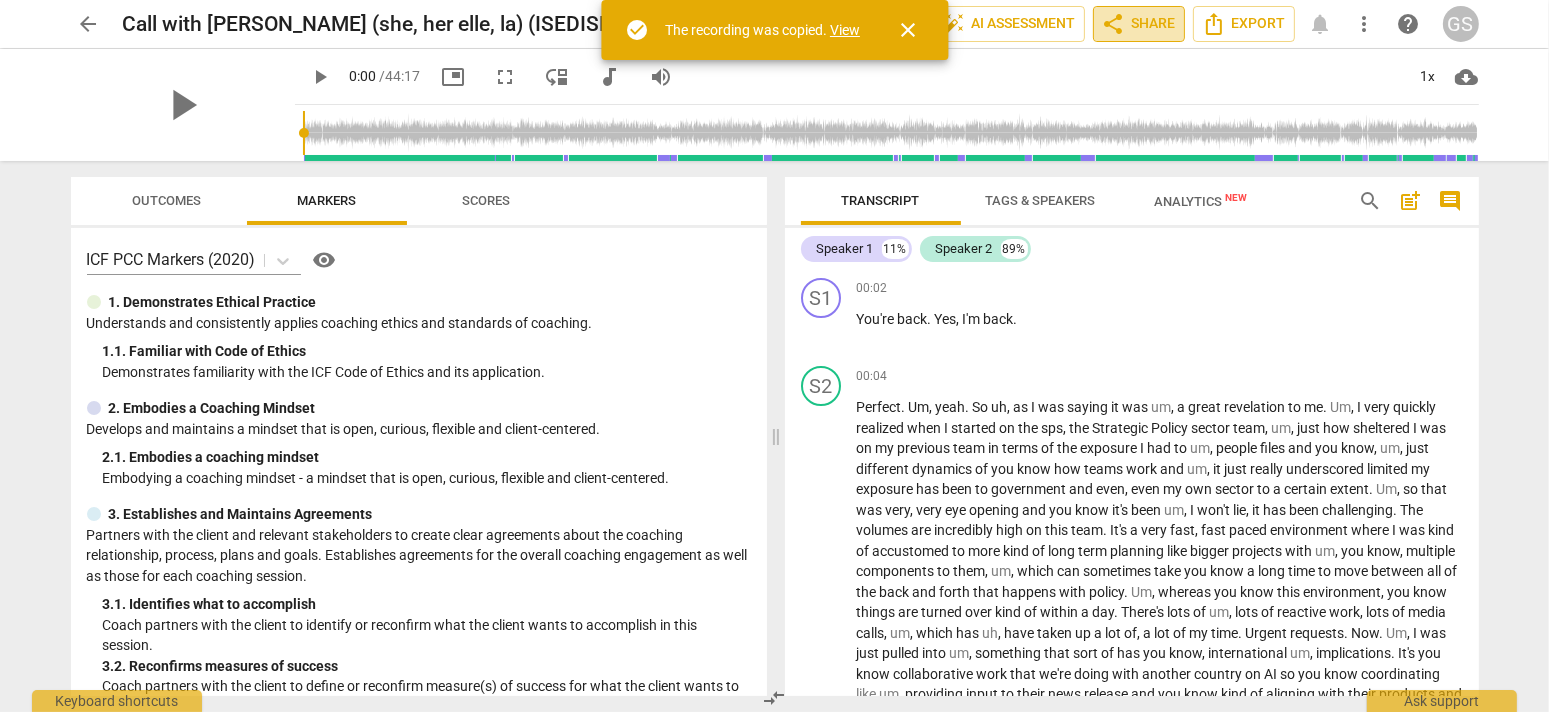 click on "share" at bounding box center (1114, 24) 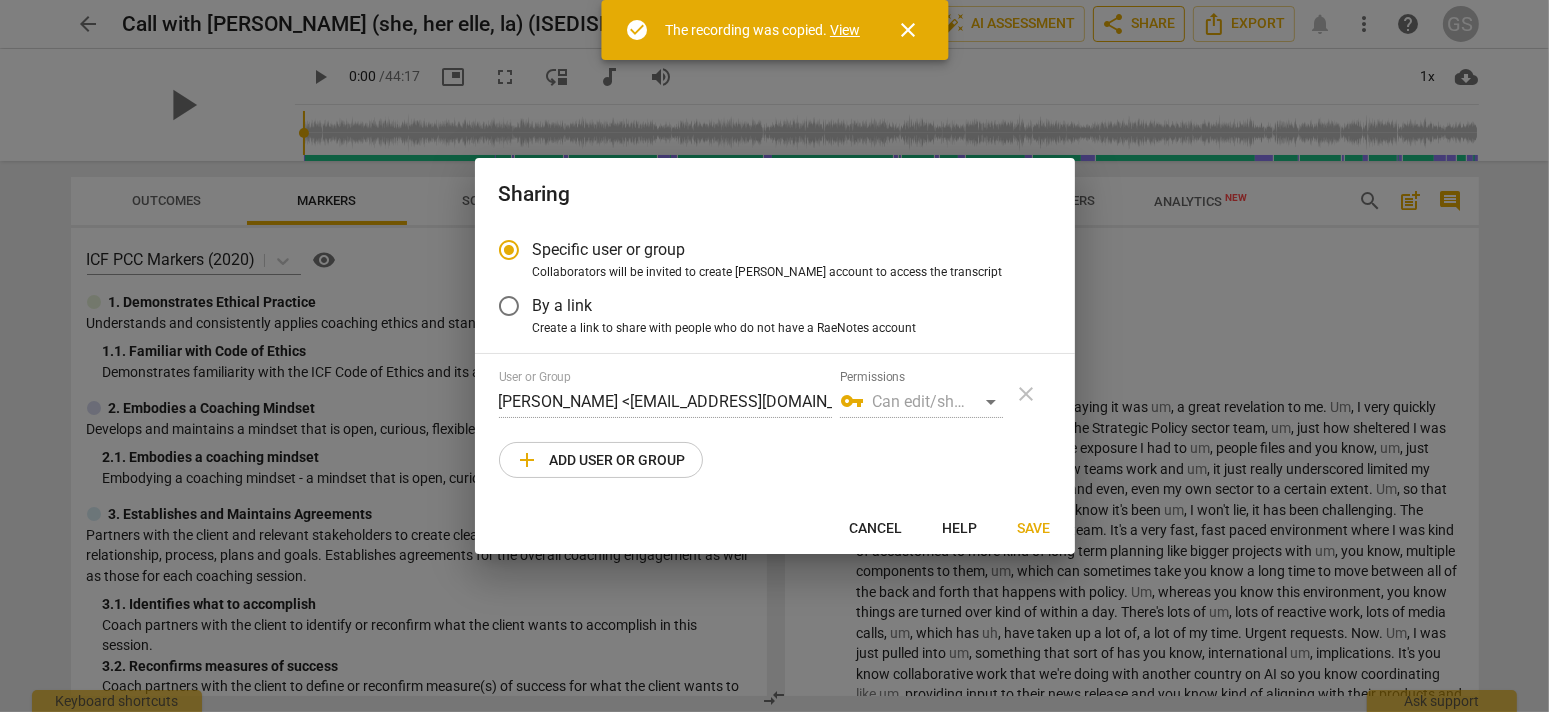 radio on "false" 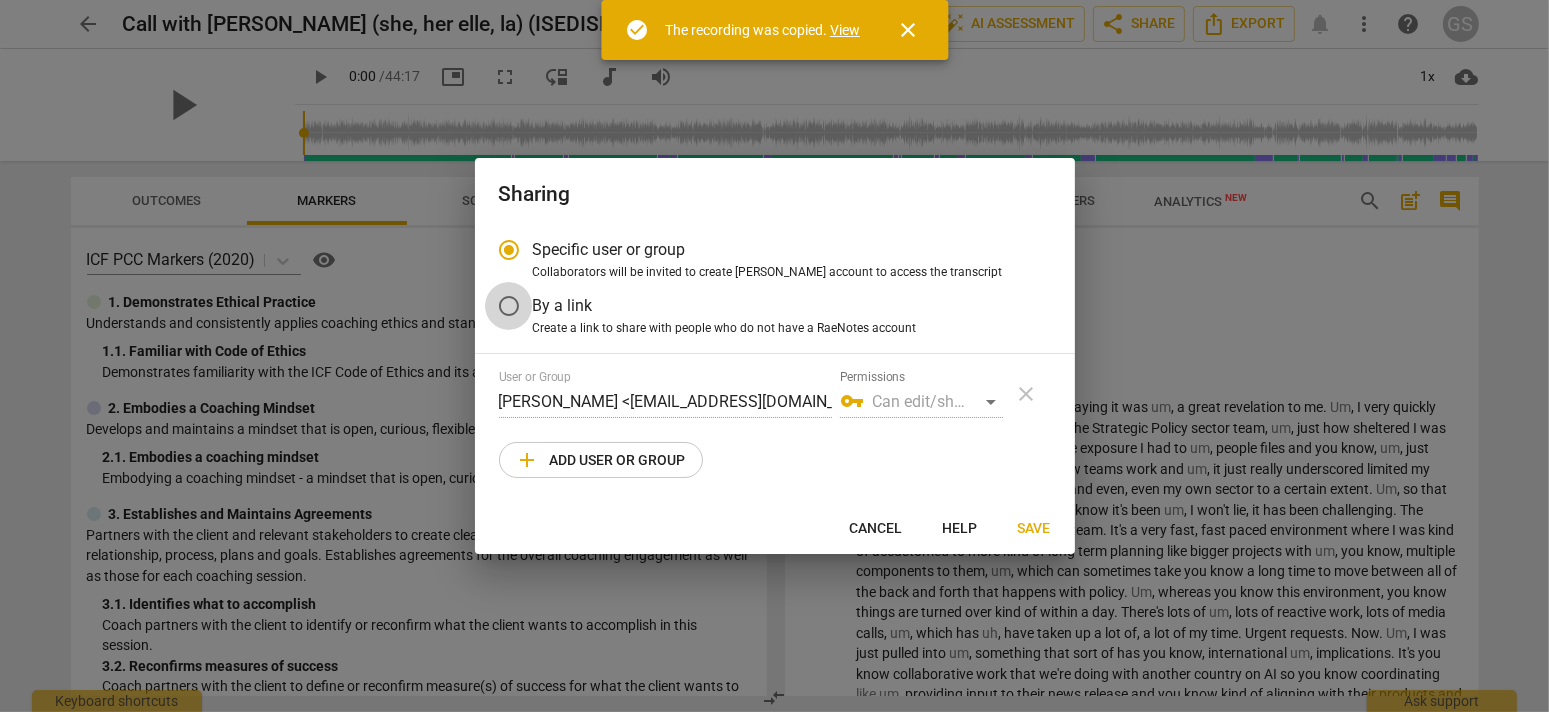 click on "By a link" at bounding box center (509, 306) 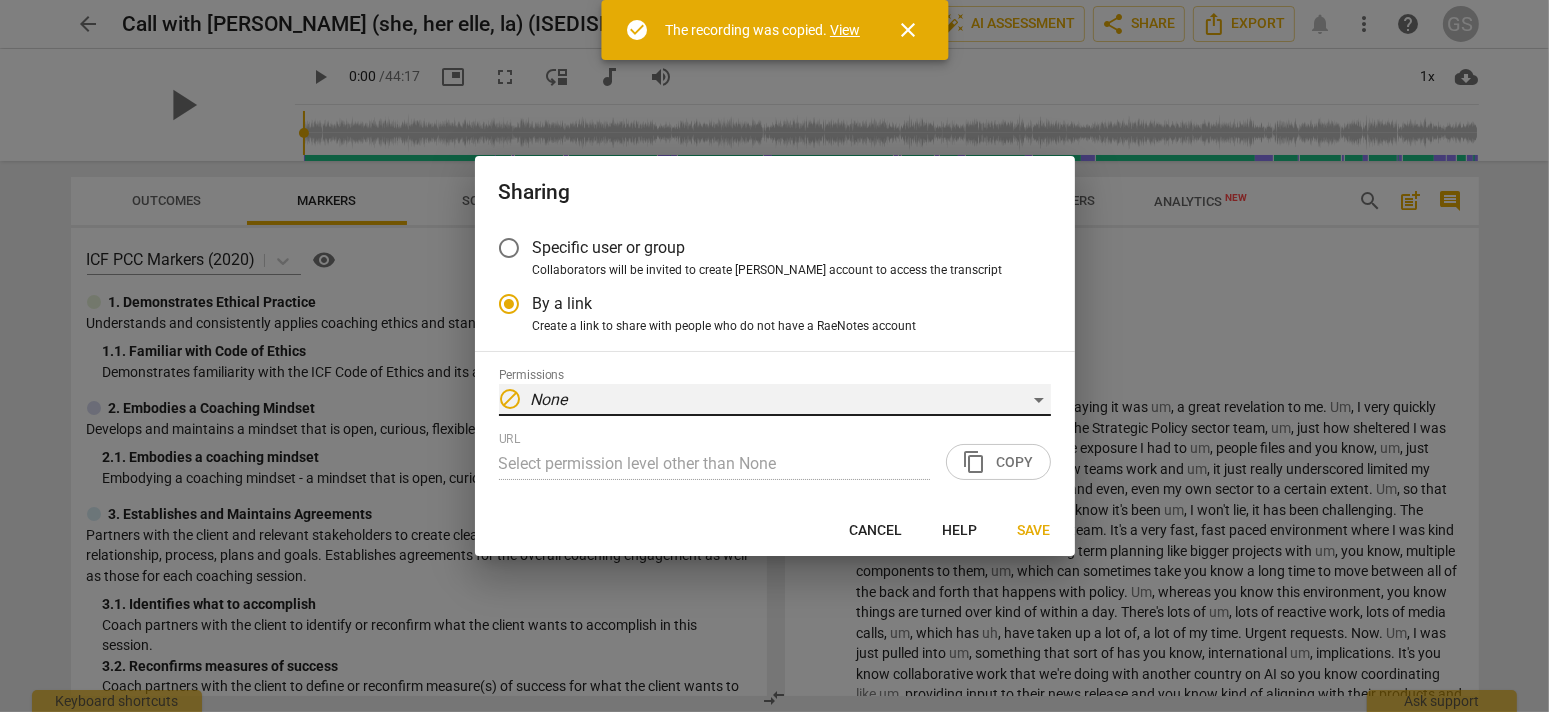 click on "block None" at bounding box center (775, 400) 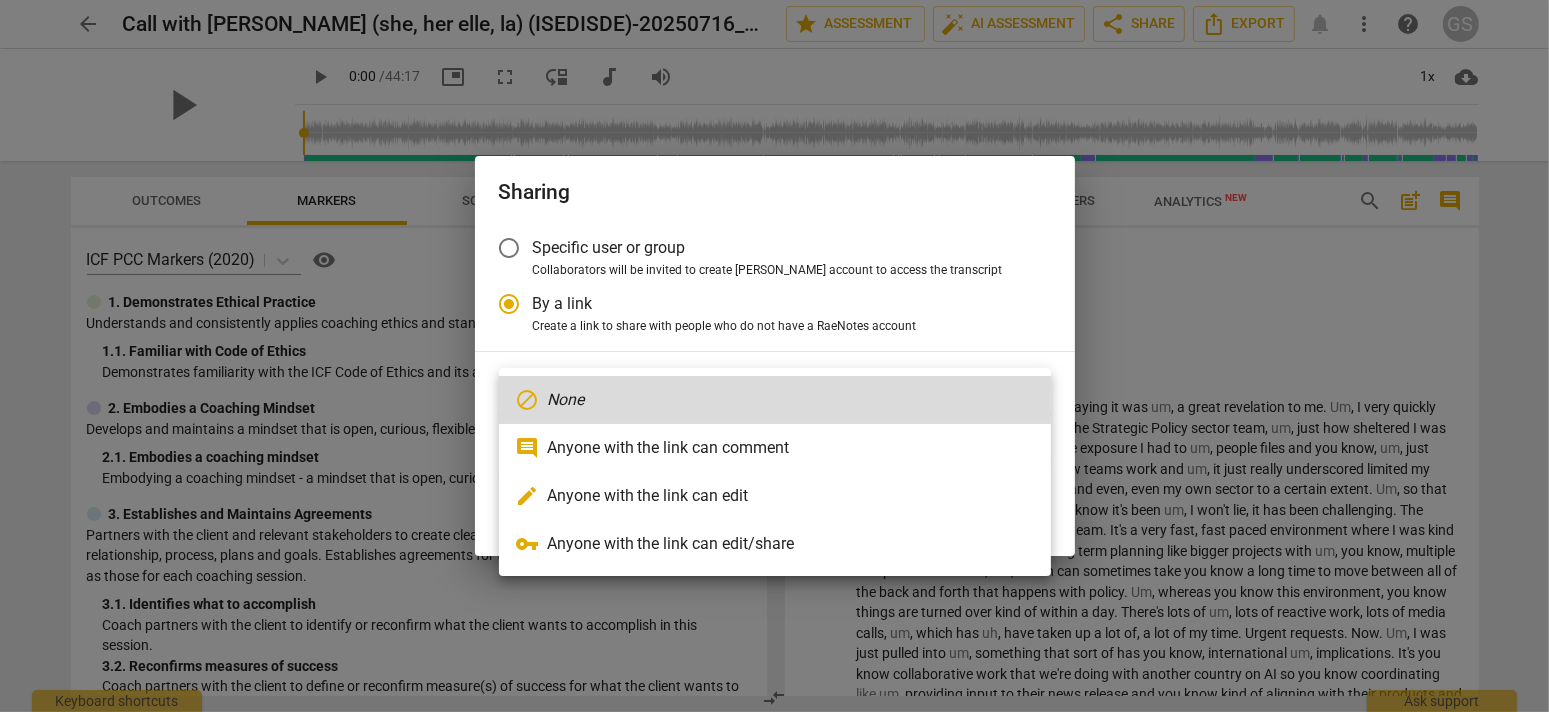 click on "comment Anyone with the link can comment" at bounding box center [775, 448] 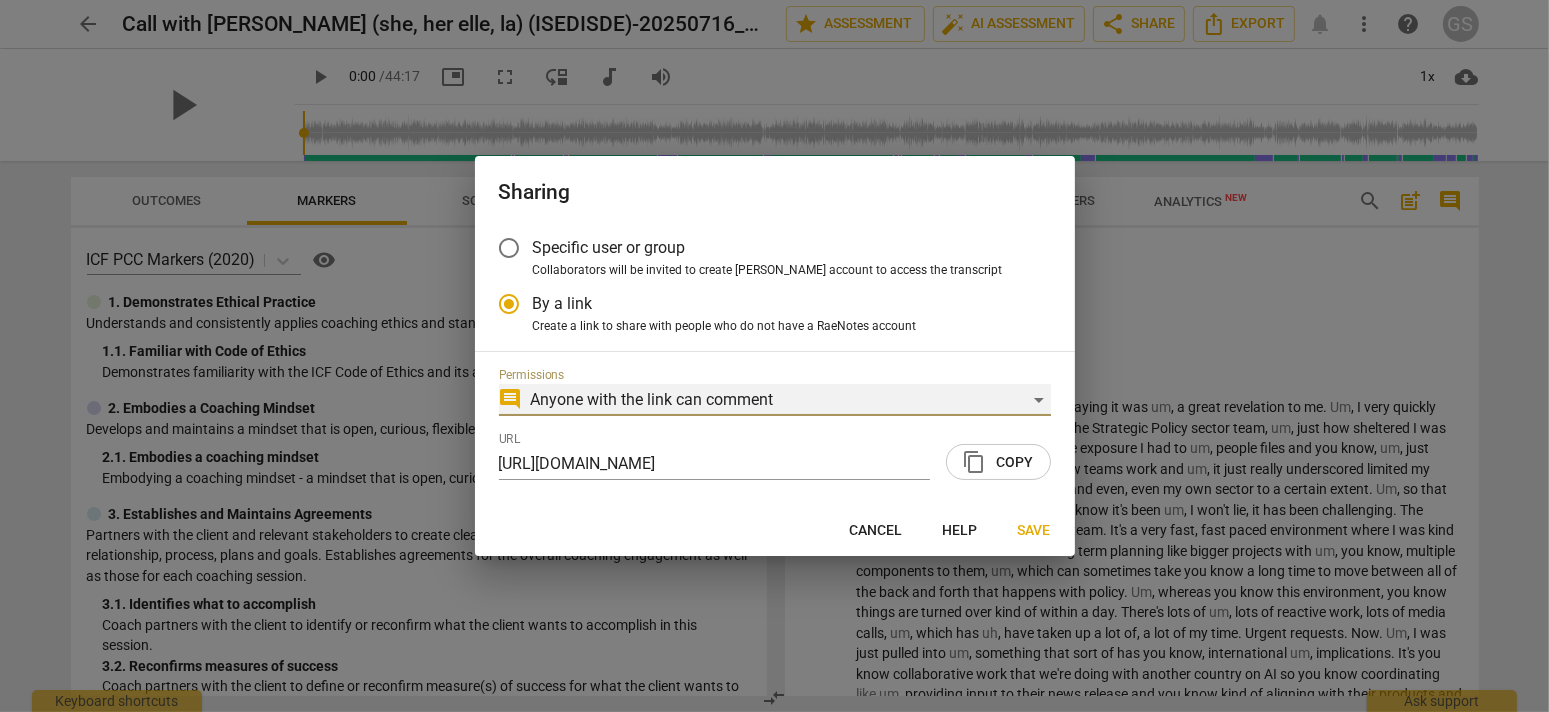 click on "comment Anyone with the link can comment" at bounding box center (775, 400) 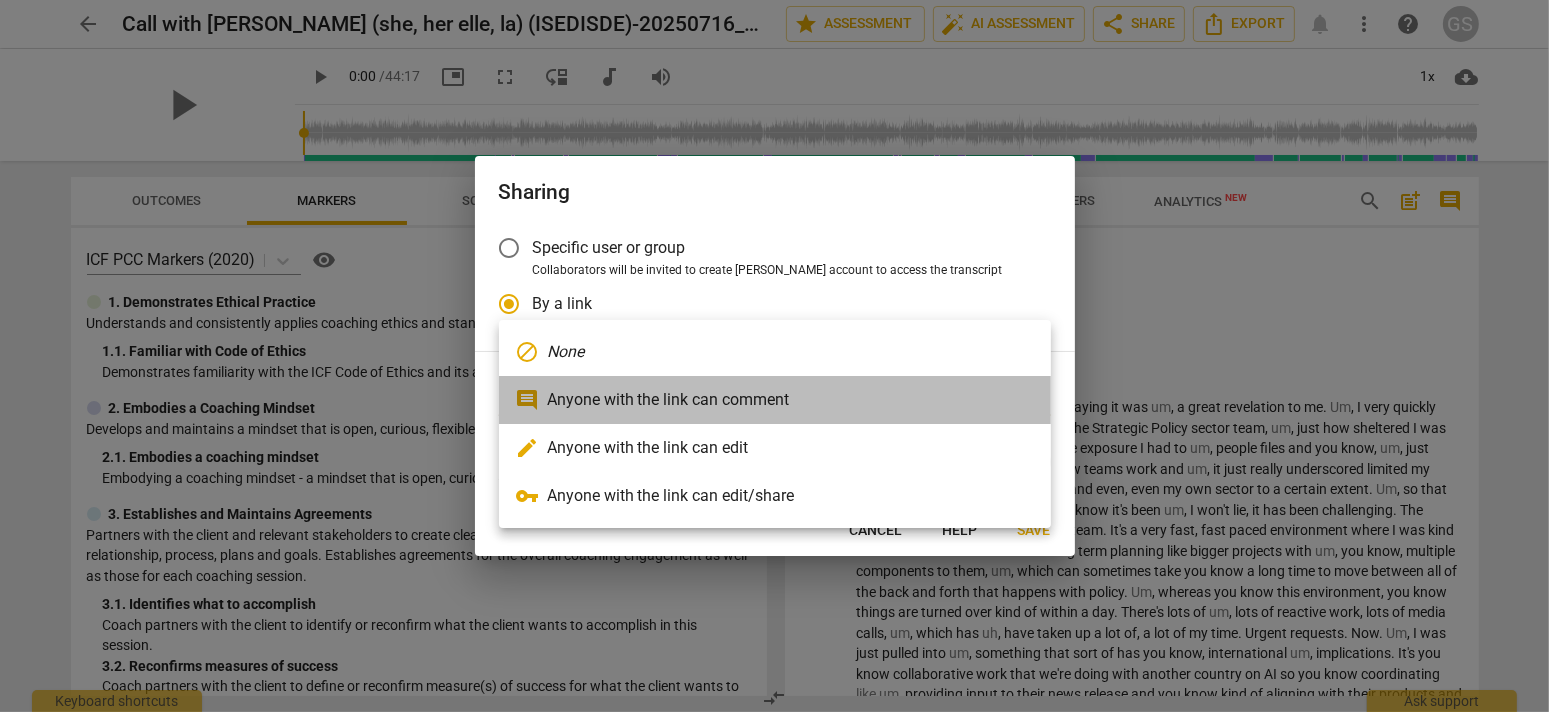 click on "comment Anyone with the link can comment" at bounding box center [775, 400] 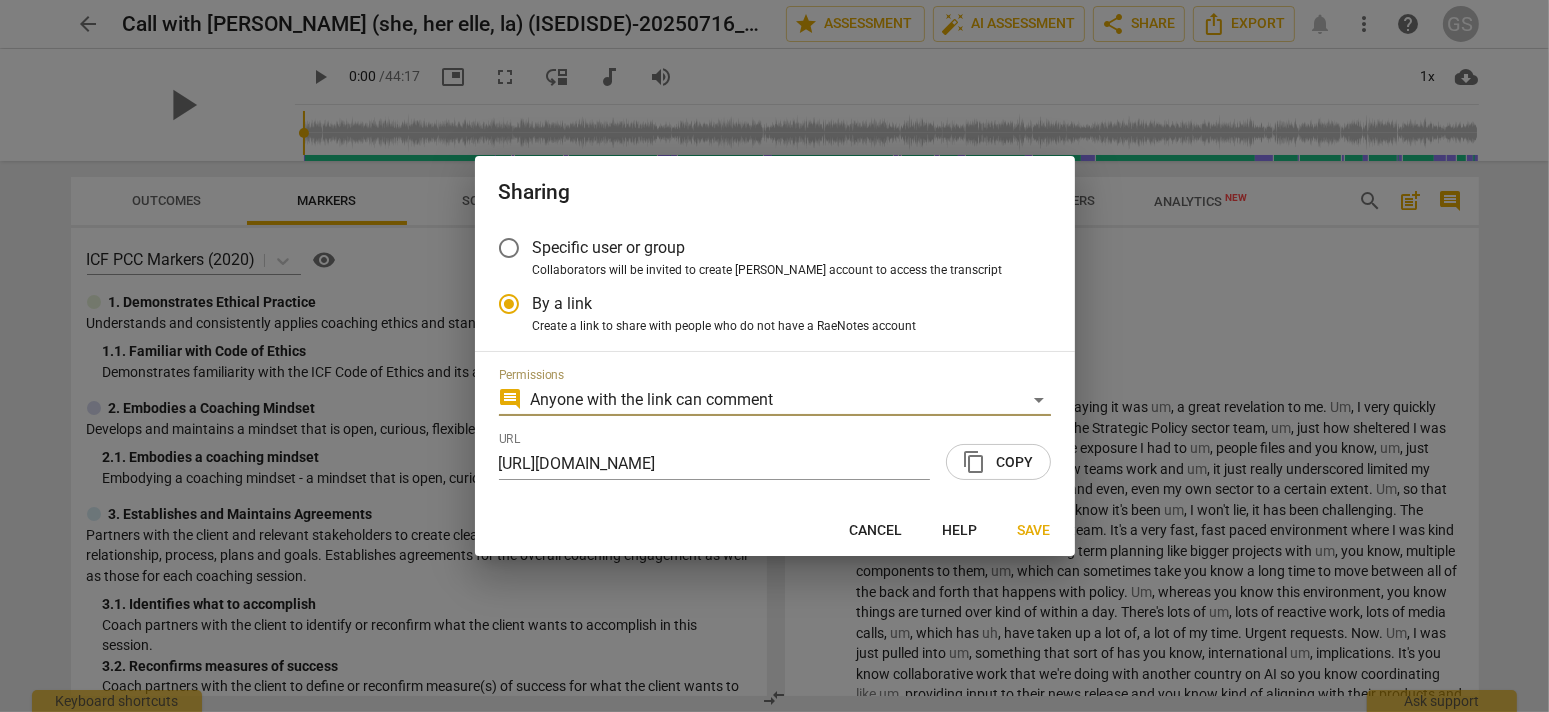 click on "Save" at bounding box center (1034, 531) 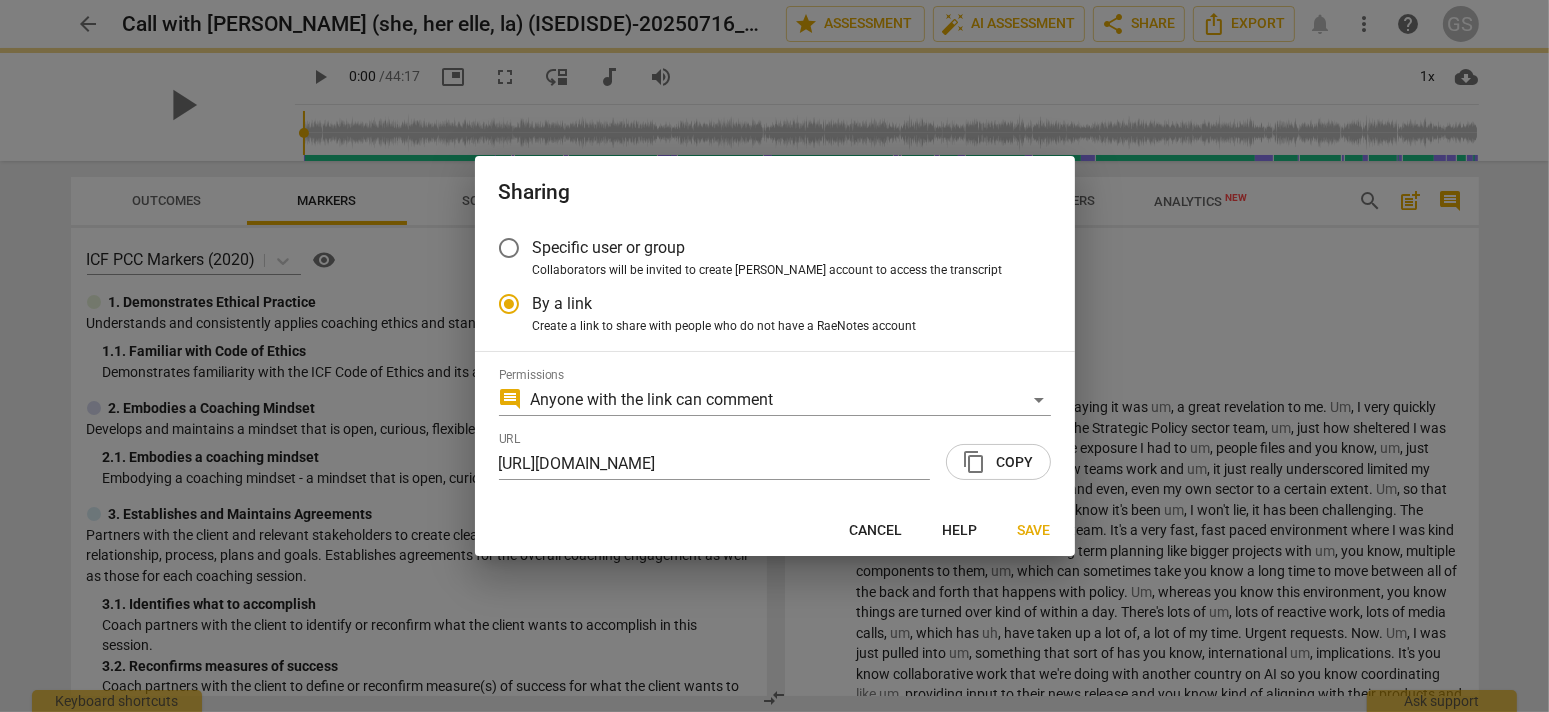 radio on "false" 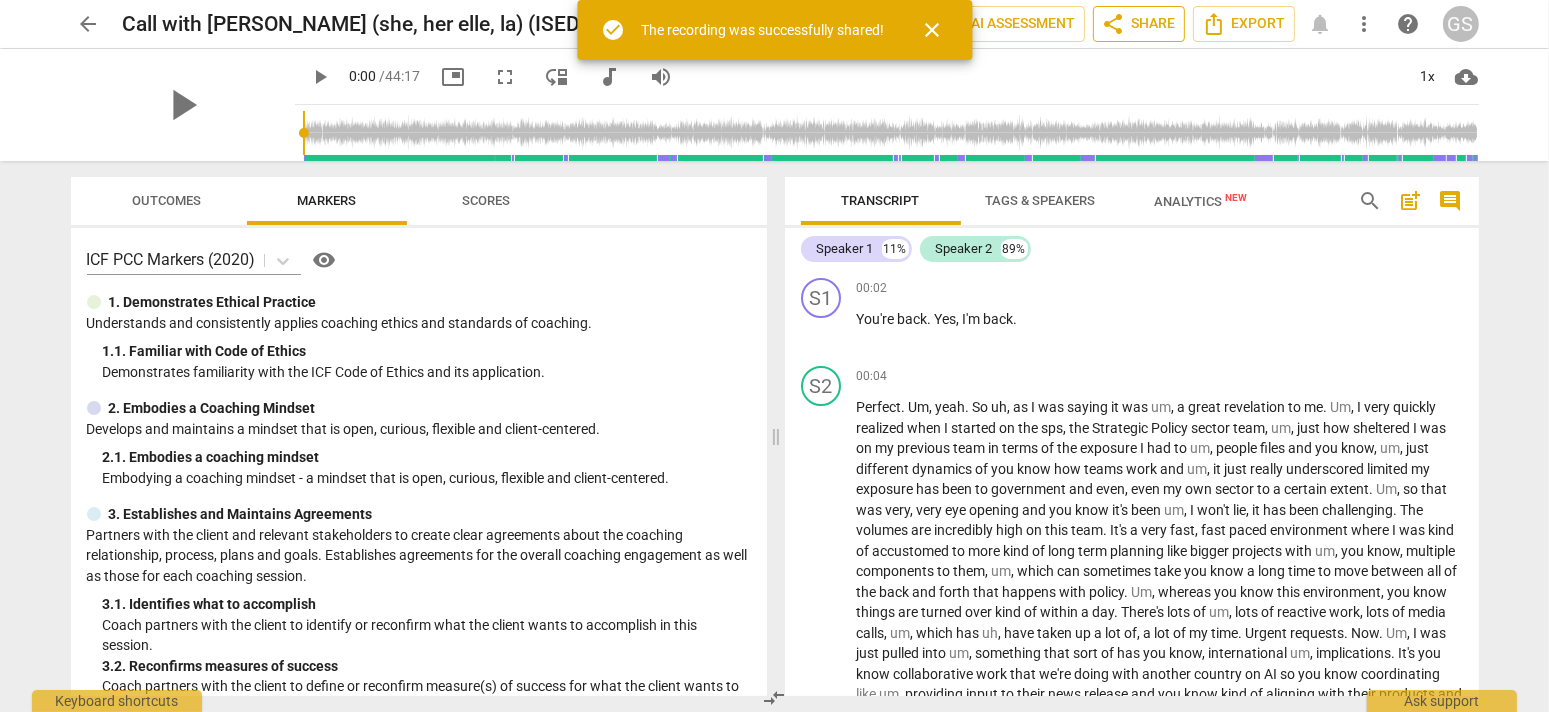 click on "share    Share" at bounding box center [1139, 24] 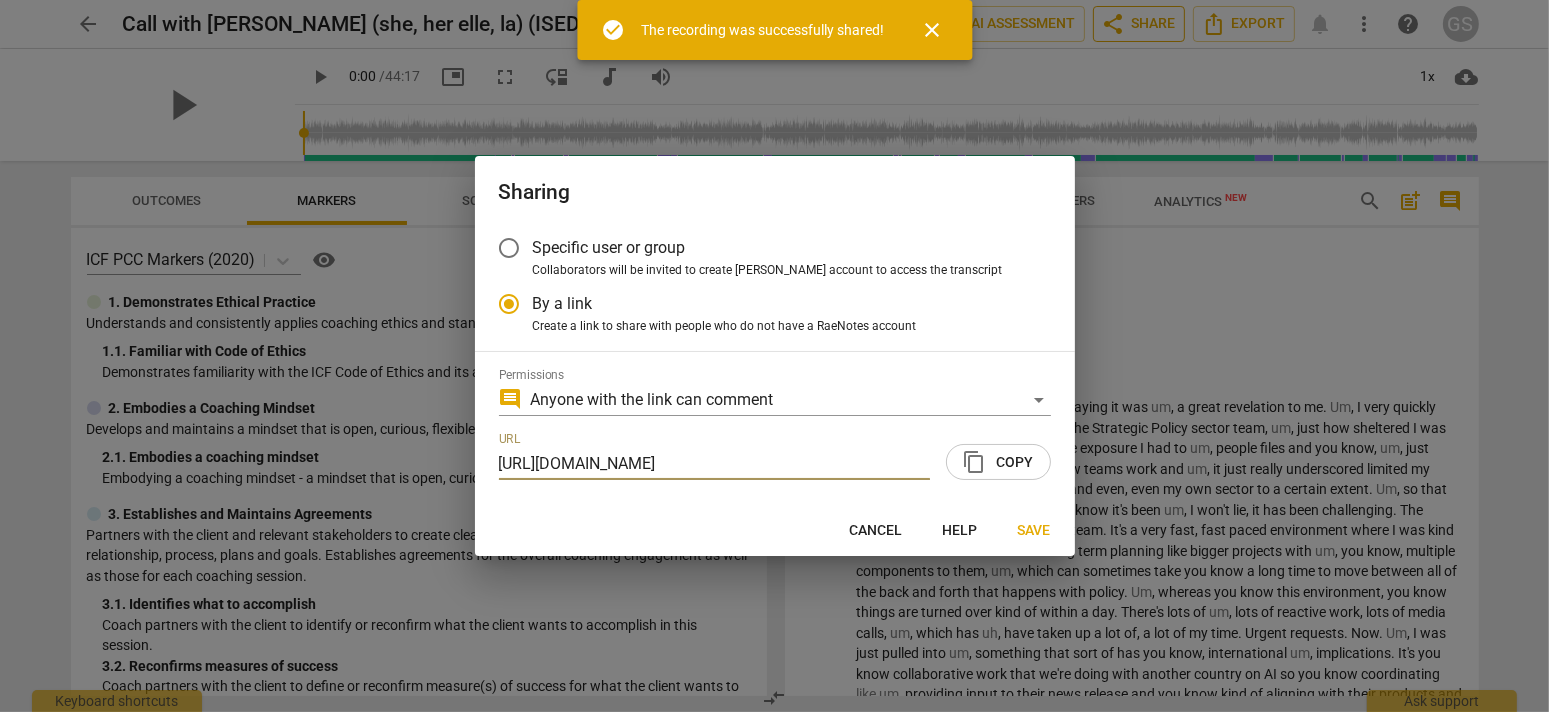 scroll, scrollTop: 0, scrollLeft: 95, axis: horizontal 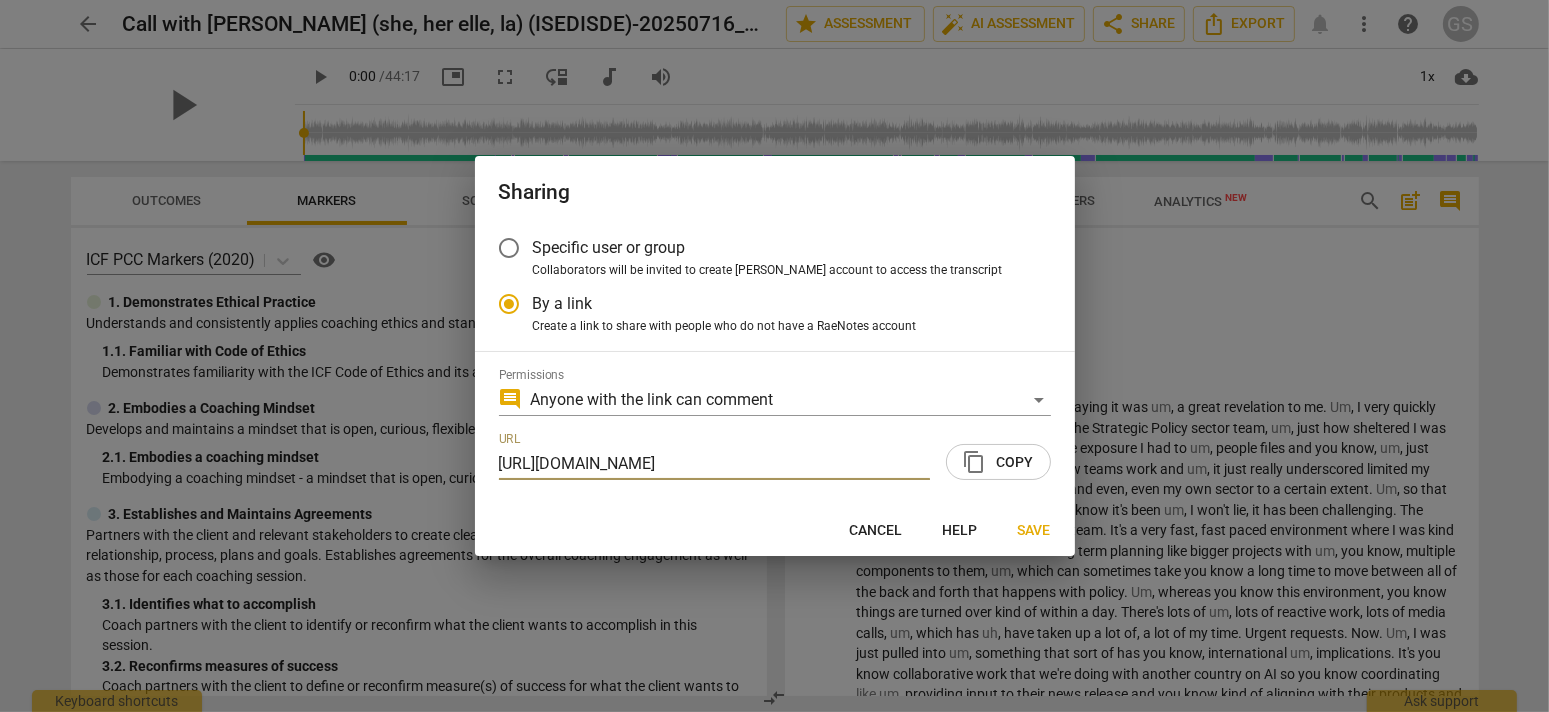 click on "Specific user or group" at bounding box center (609, 247) 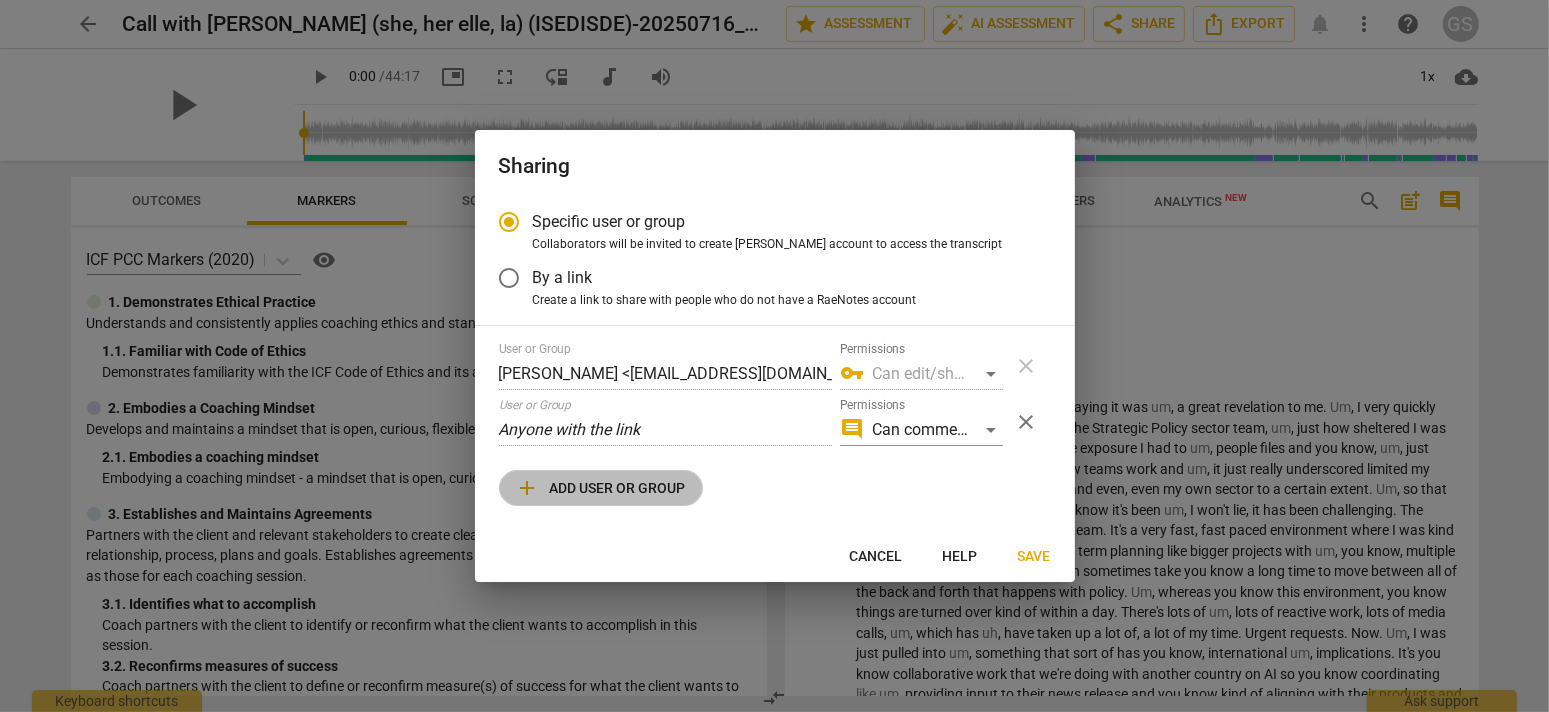 click on "add Add user or group" at bounding box center [601, 488] 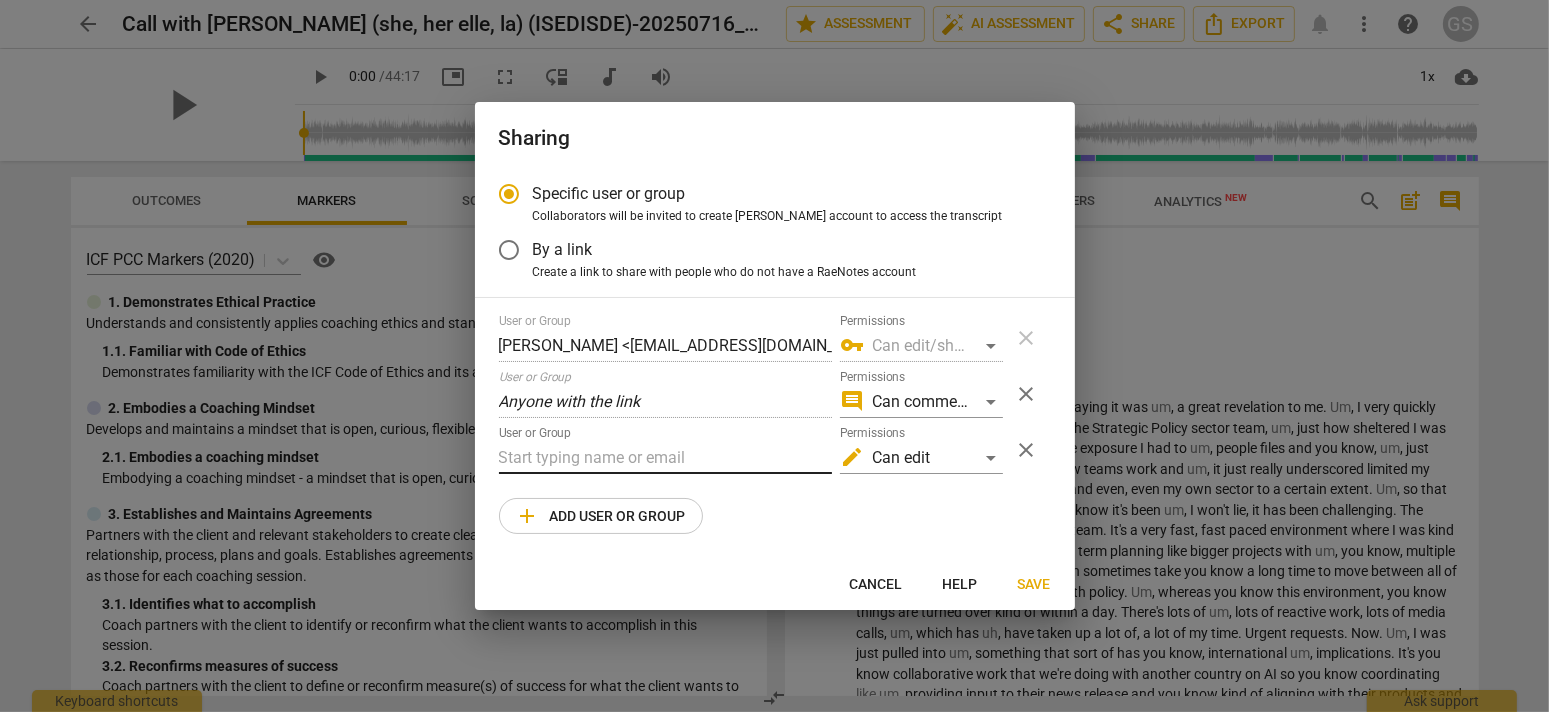 click at bounding box center (665, 458) 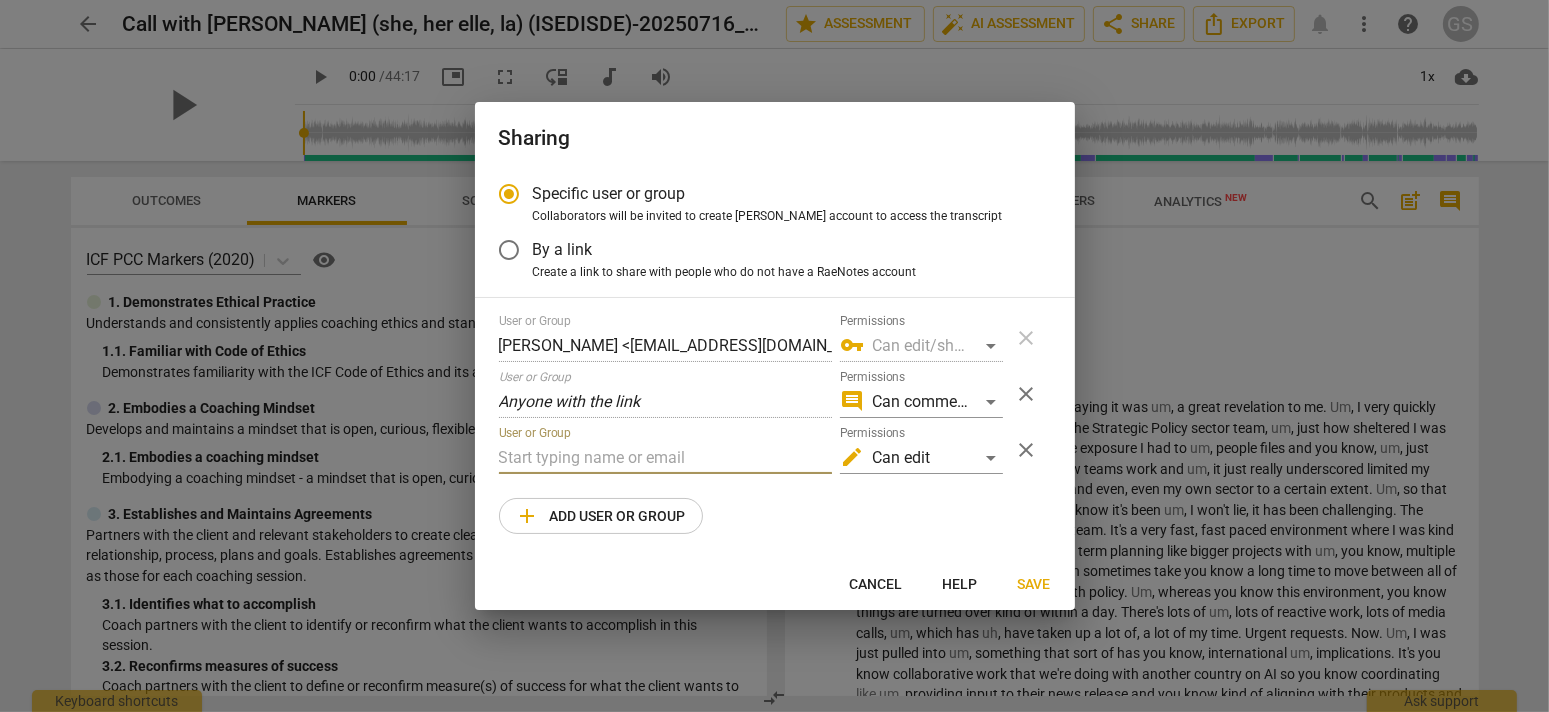 click at bounding box center (665, 458) 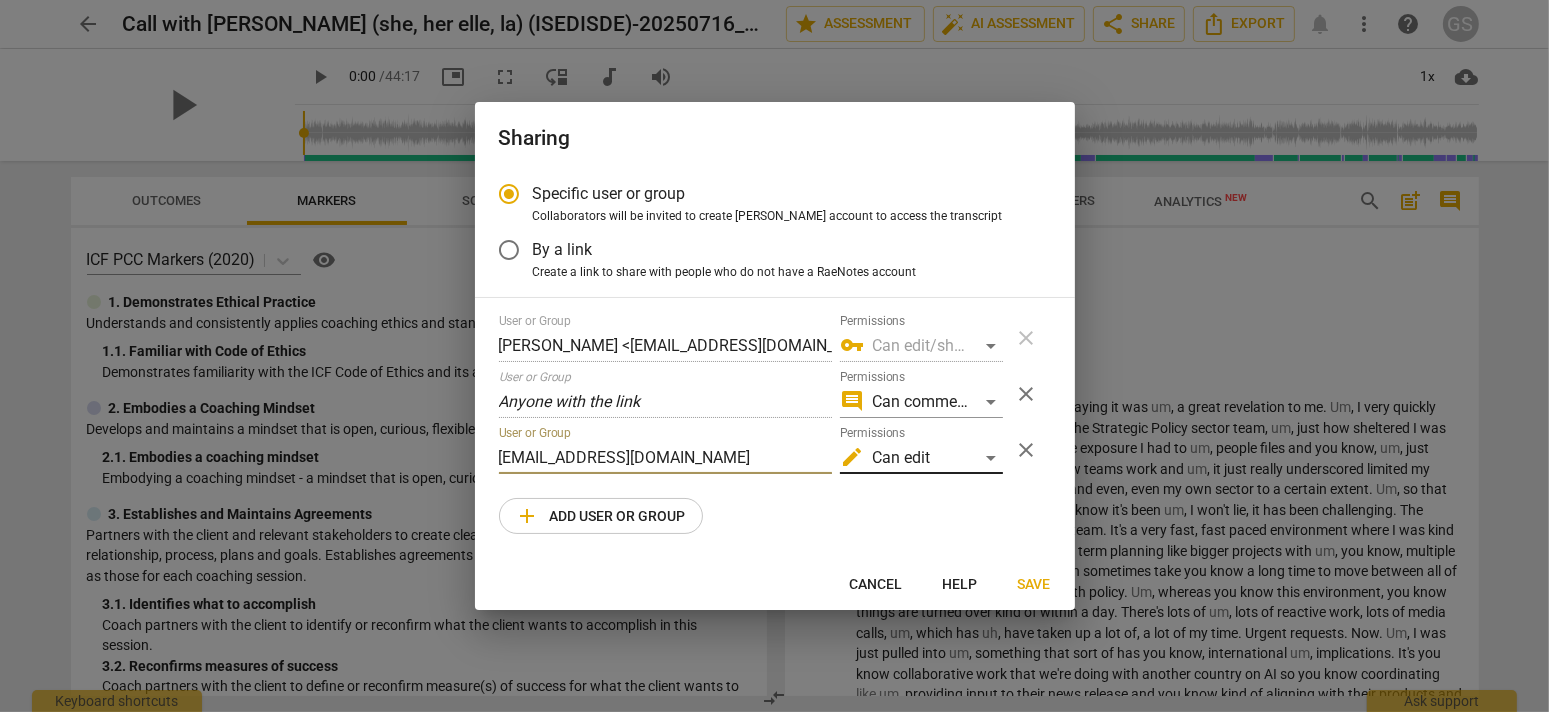 type on "roula@coachacademy.com" 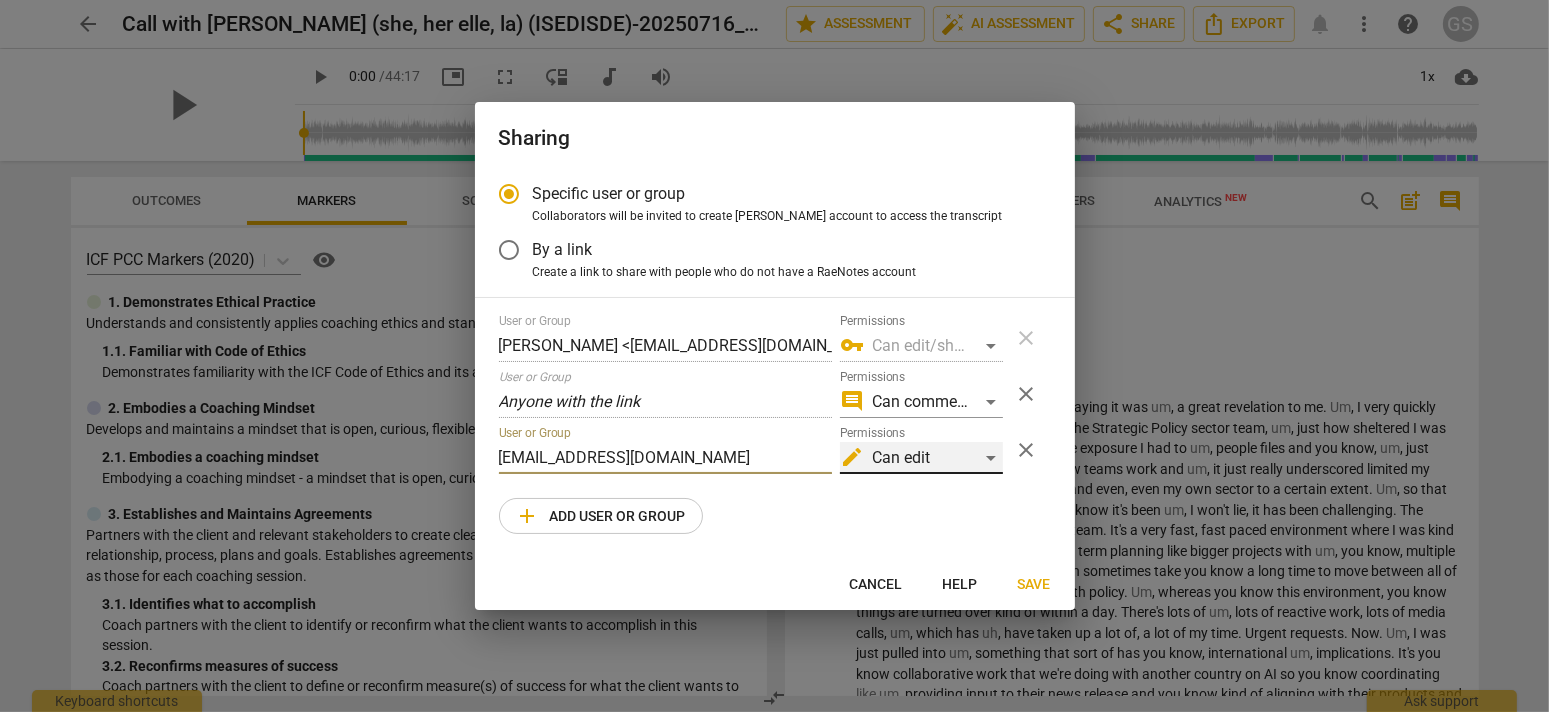 click on "edit Can edit" at bounding box center [921, 458] 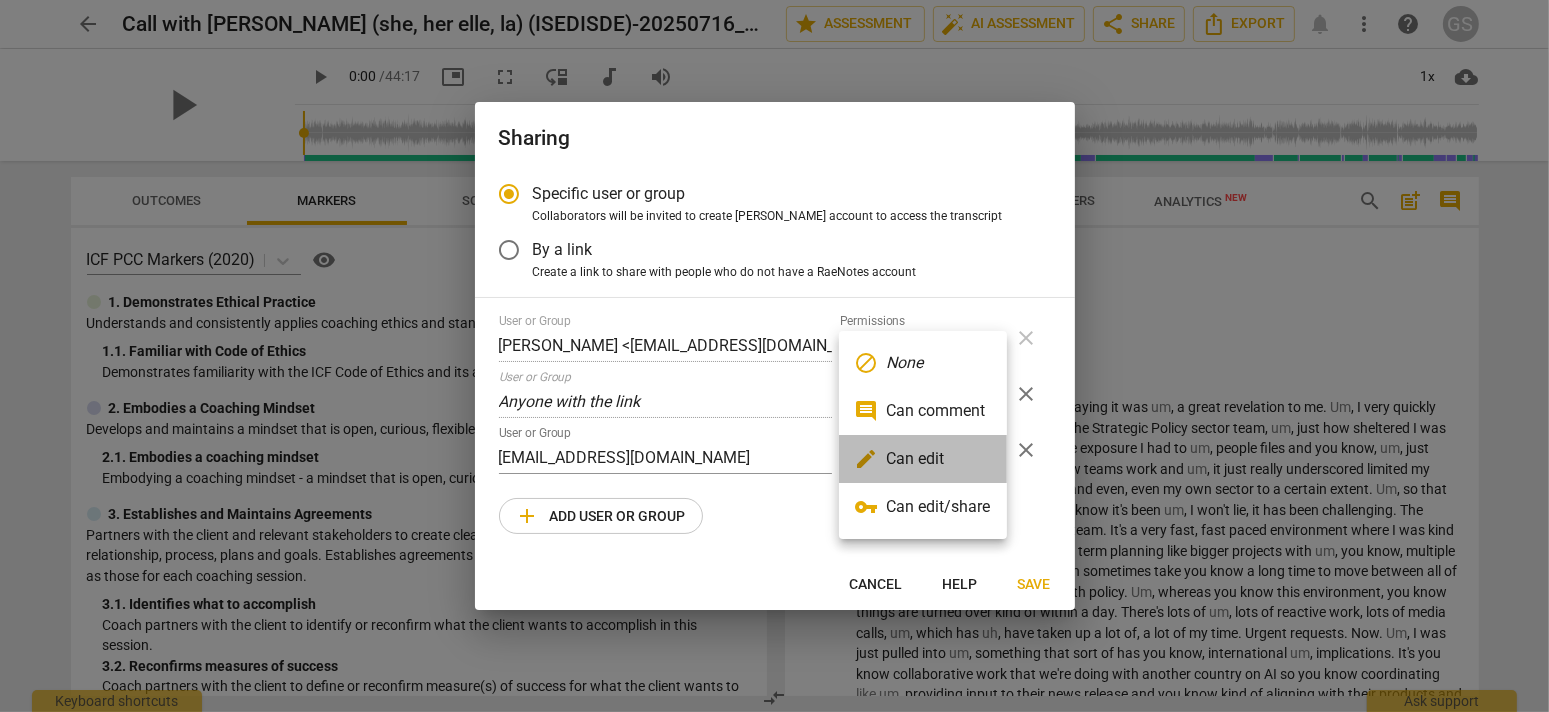 click on "edit Can edit" at bounding box center [923, 459] 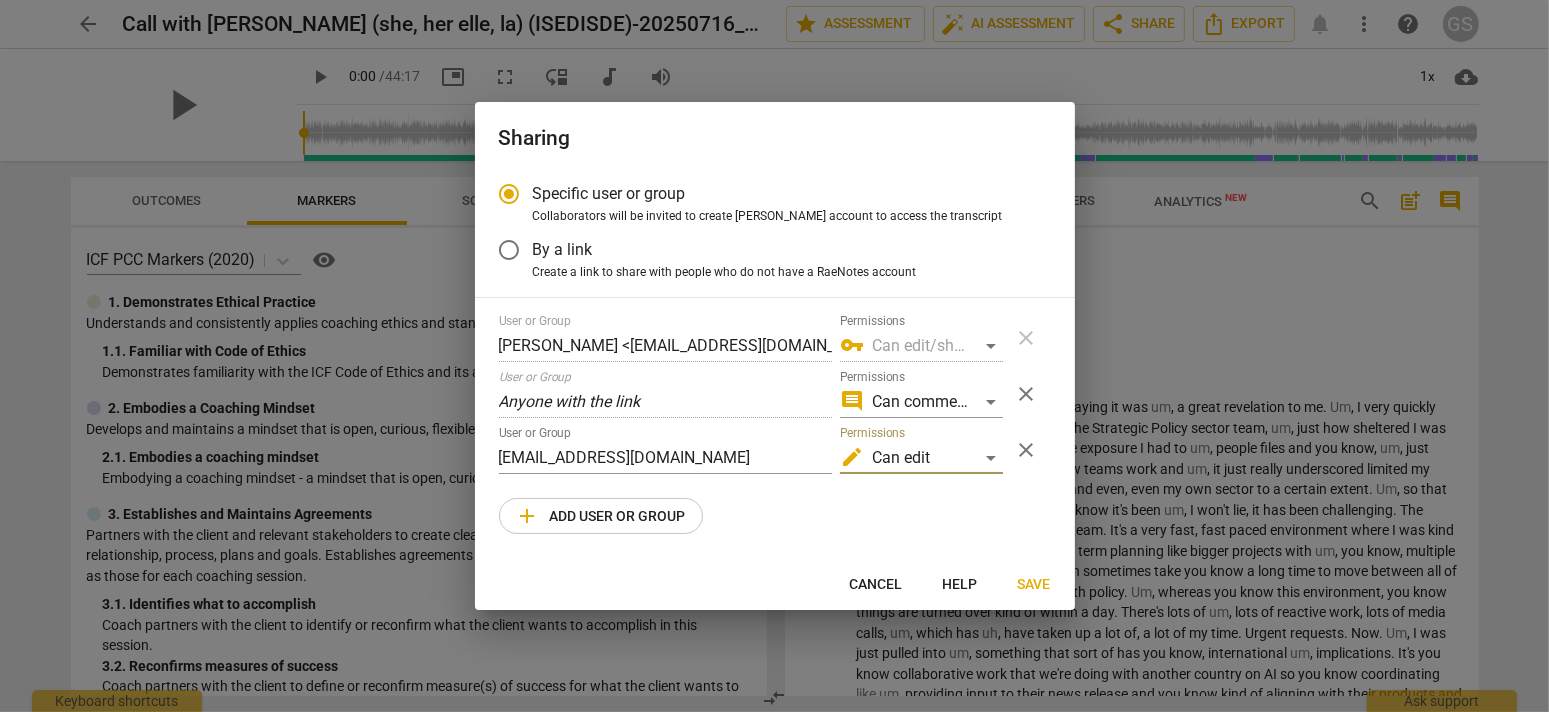 click on "Save" at bounding box center [1034, 585] 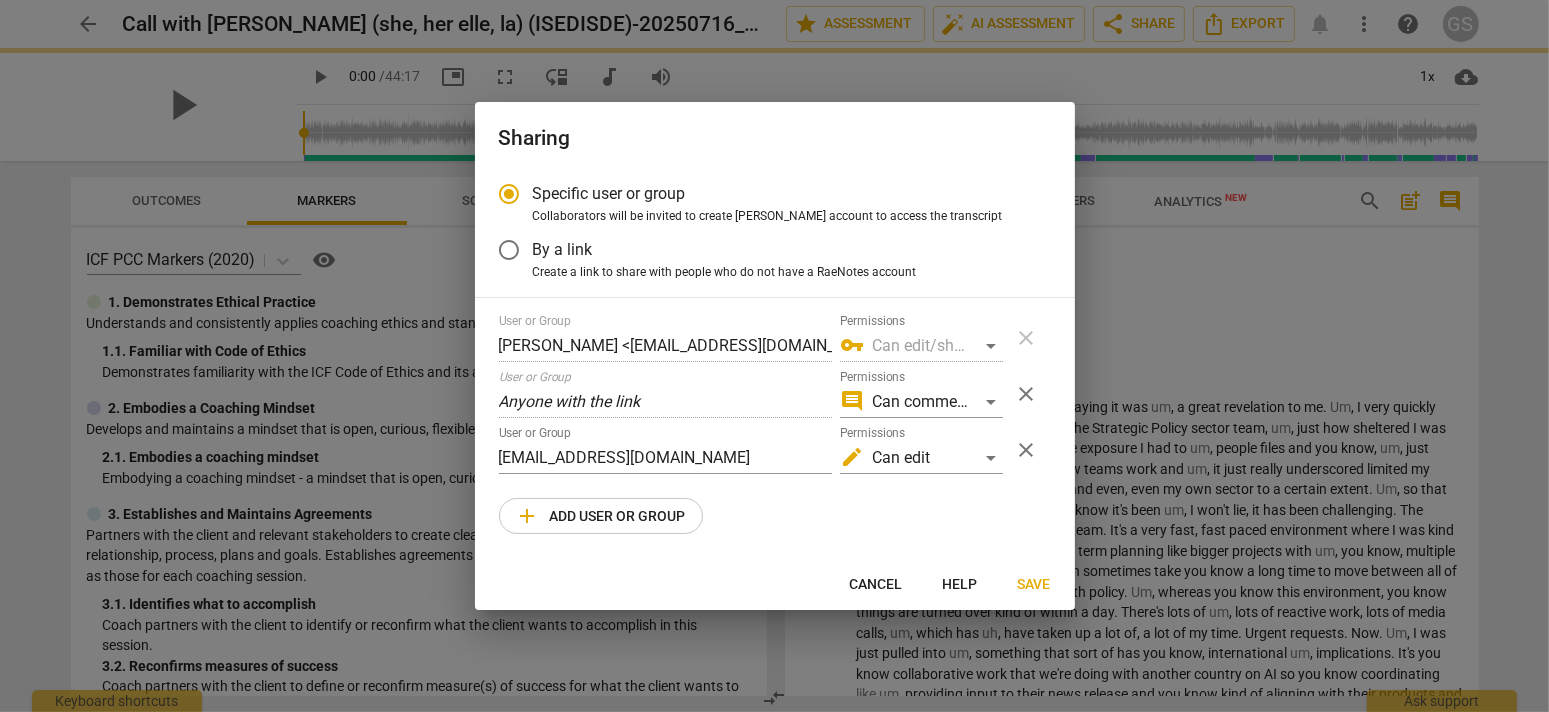 radio on "false" 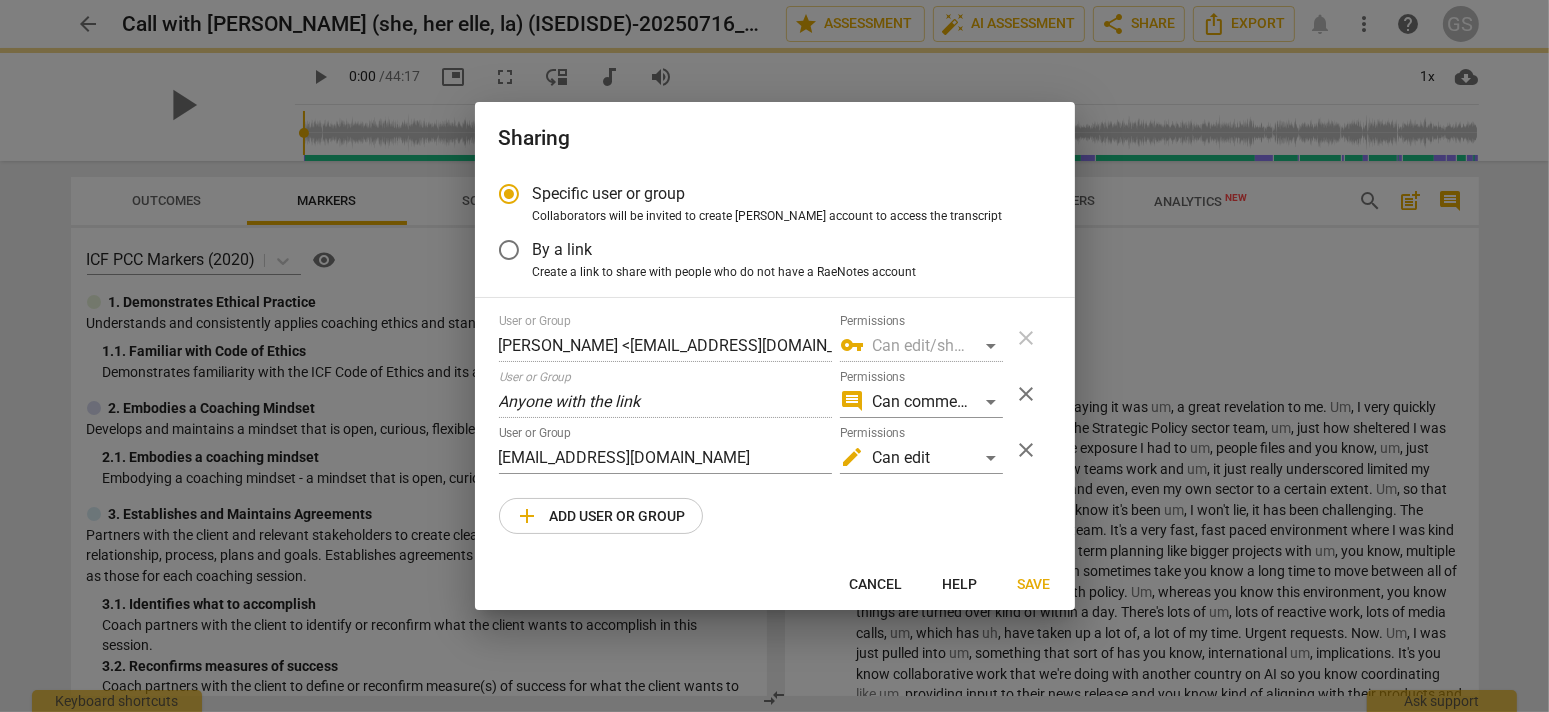 type on "Roula Eid <roula@coachacademy.com>" 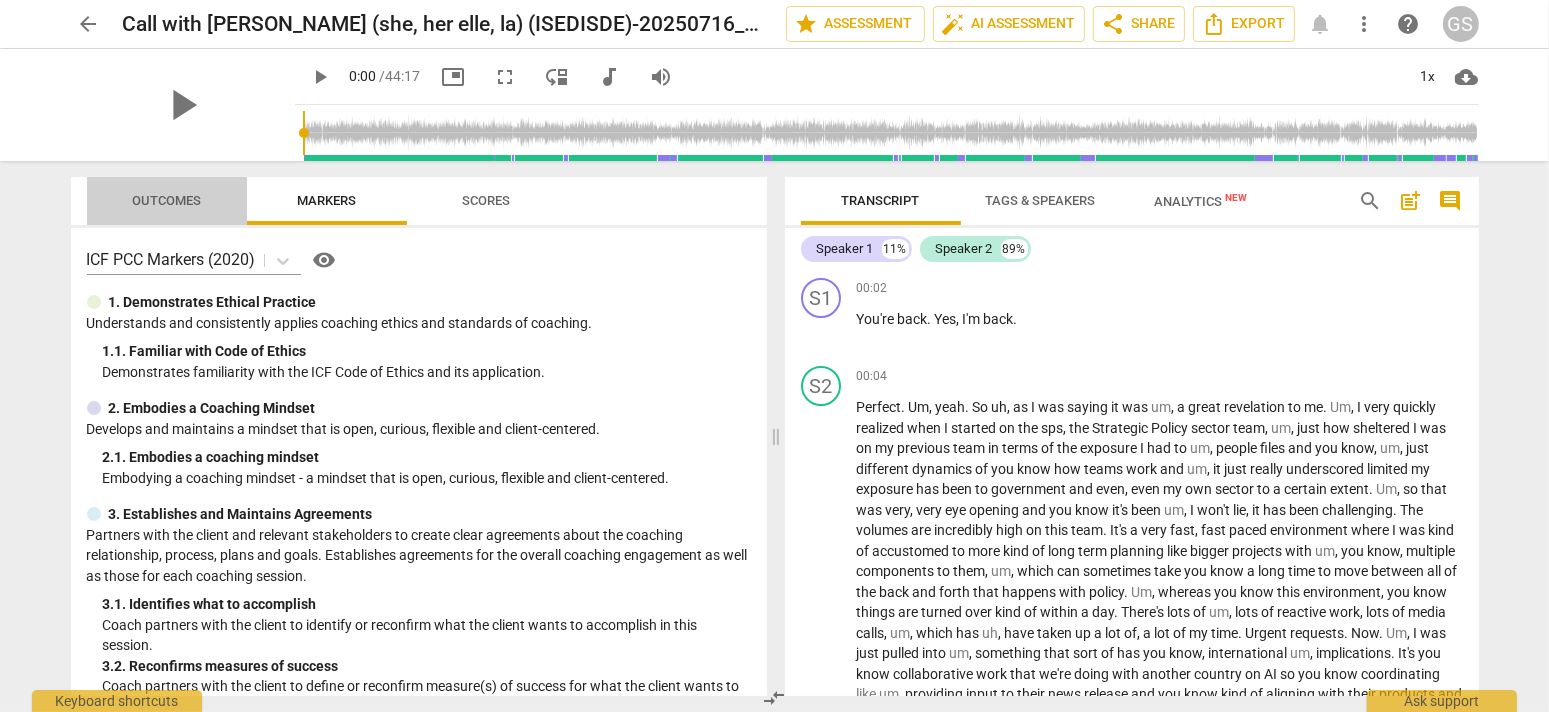 click on "Outcomes" at bounding box center [166, 201] 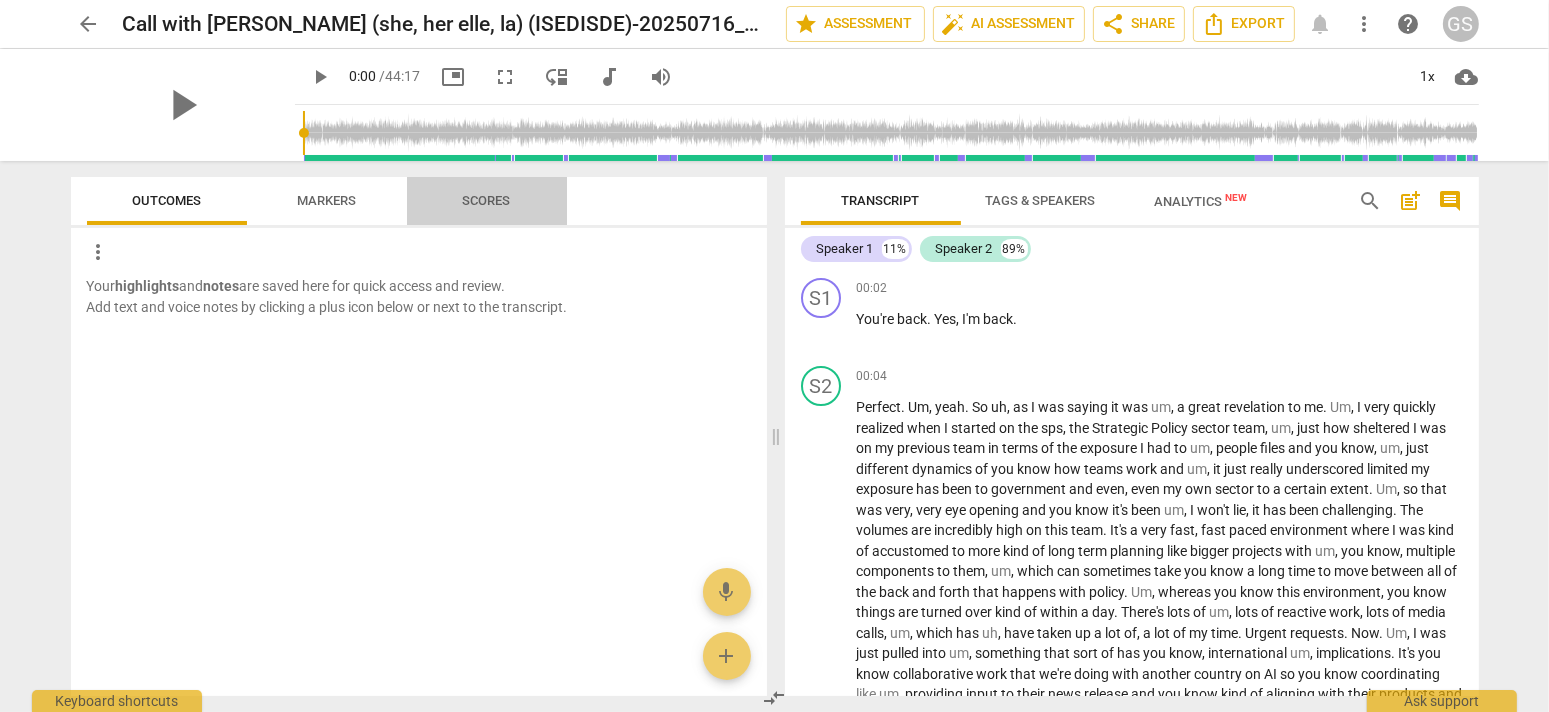 click on "Scores" at bounding box center (487, 200) 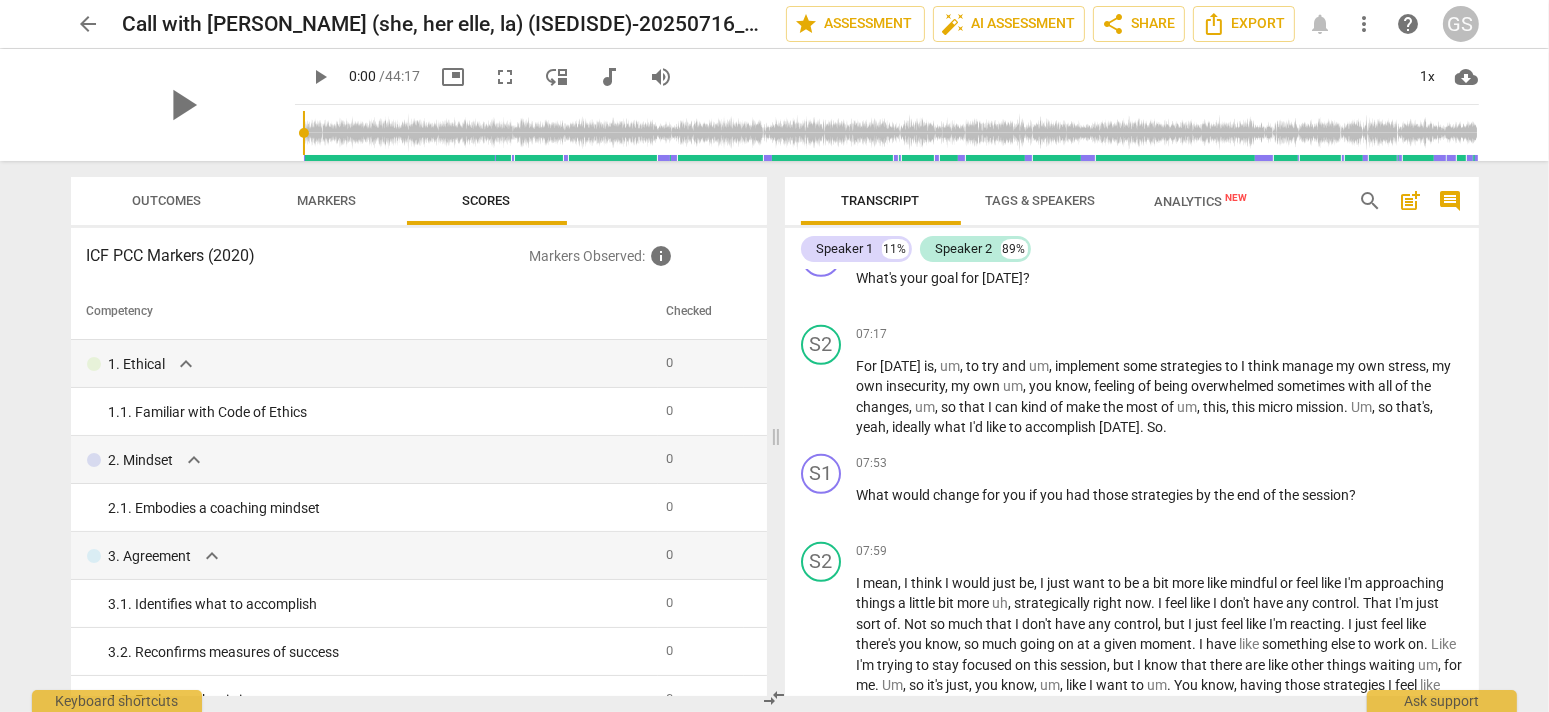 scroll, scrollTop: 1600, scrollLeft: 0, axis: vertical 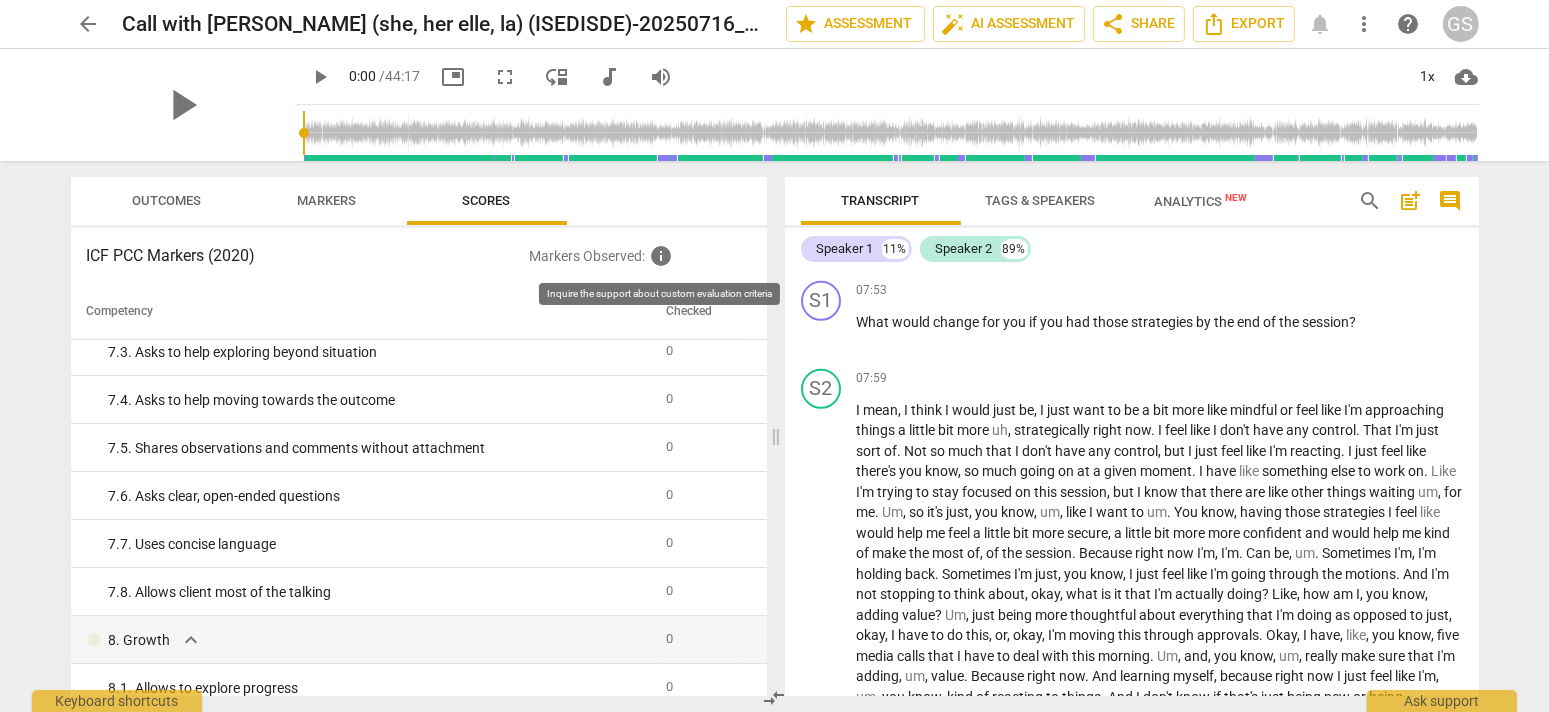 click on "info" at bounding box center [661, 256] 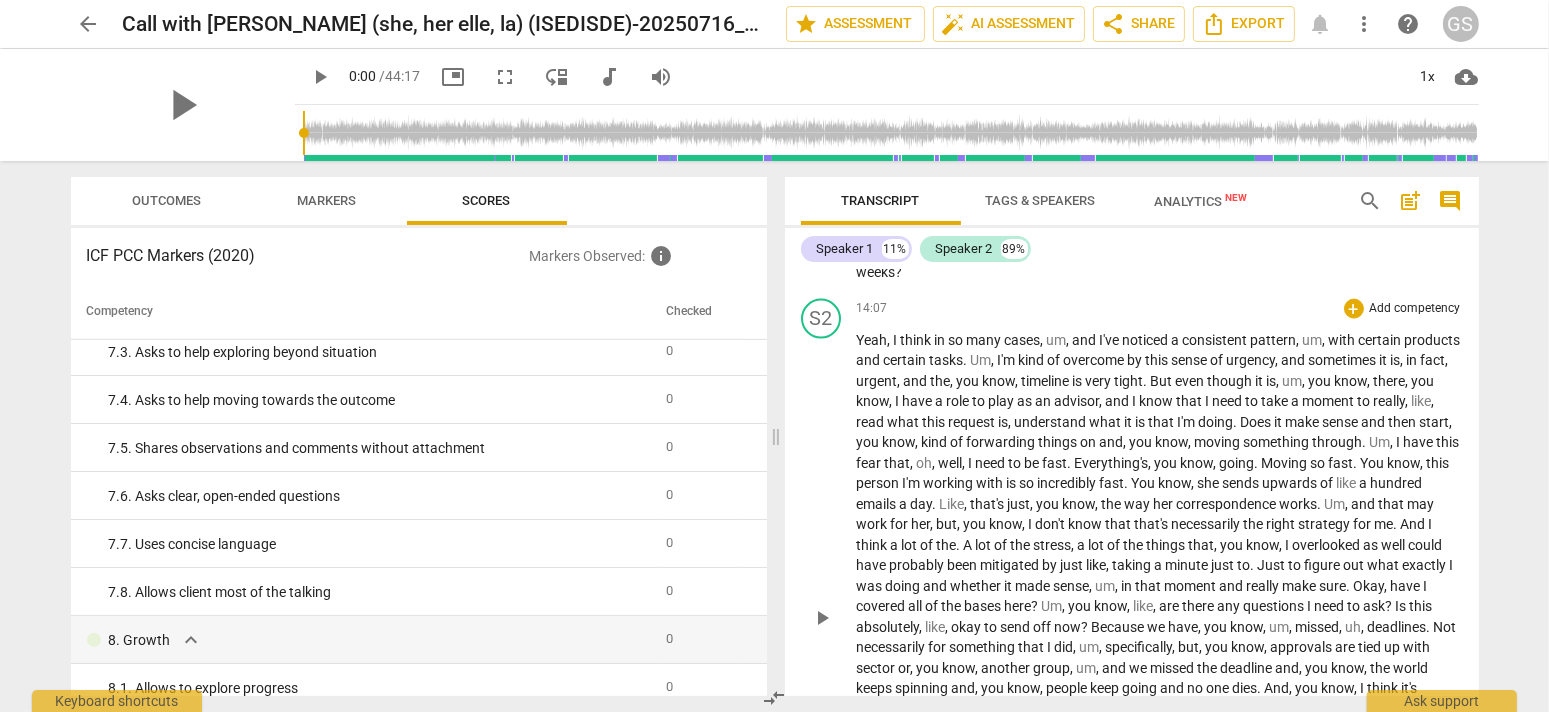 scroll, scrollTop: 3600, scrollLeft: 0, axis: vertical 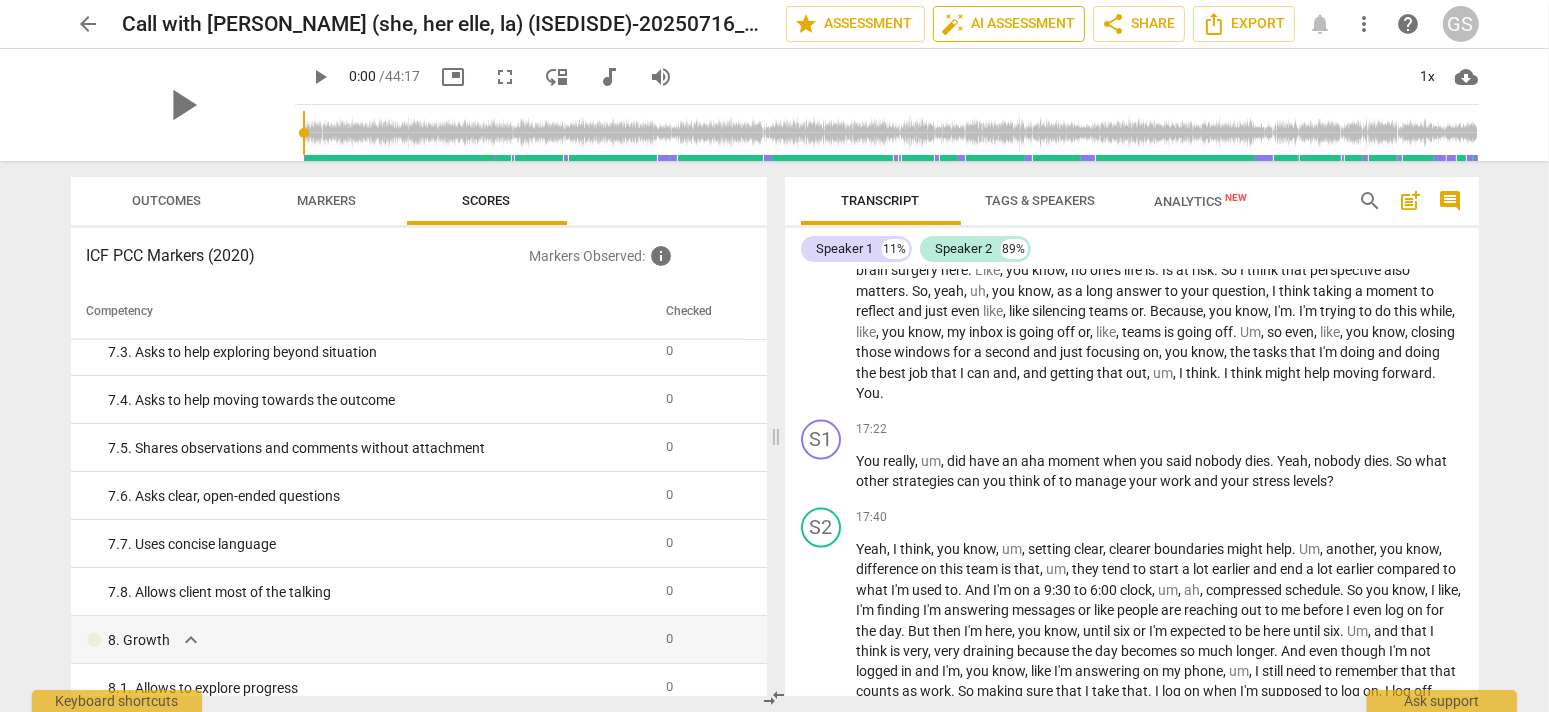 click on "auto_fix_high    AI Assessment" at bounding box center (1009, 24) 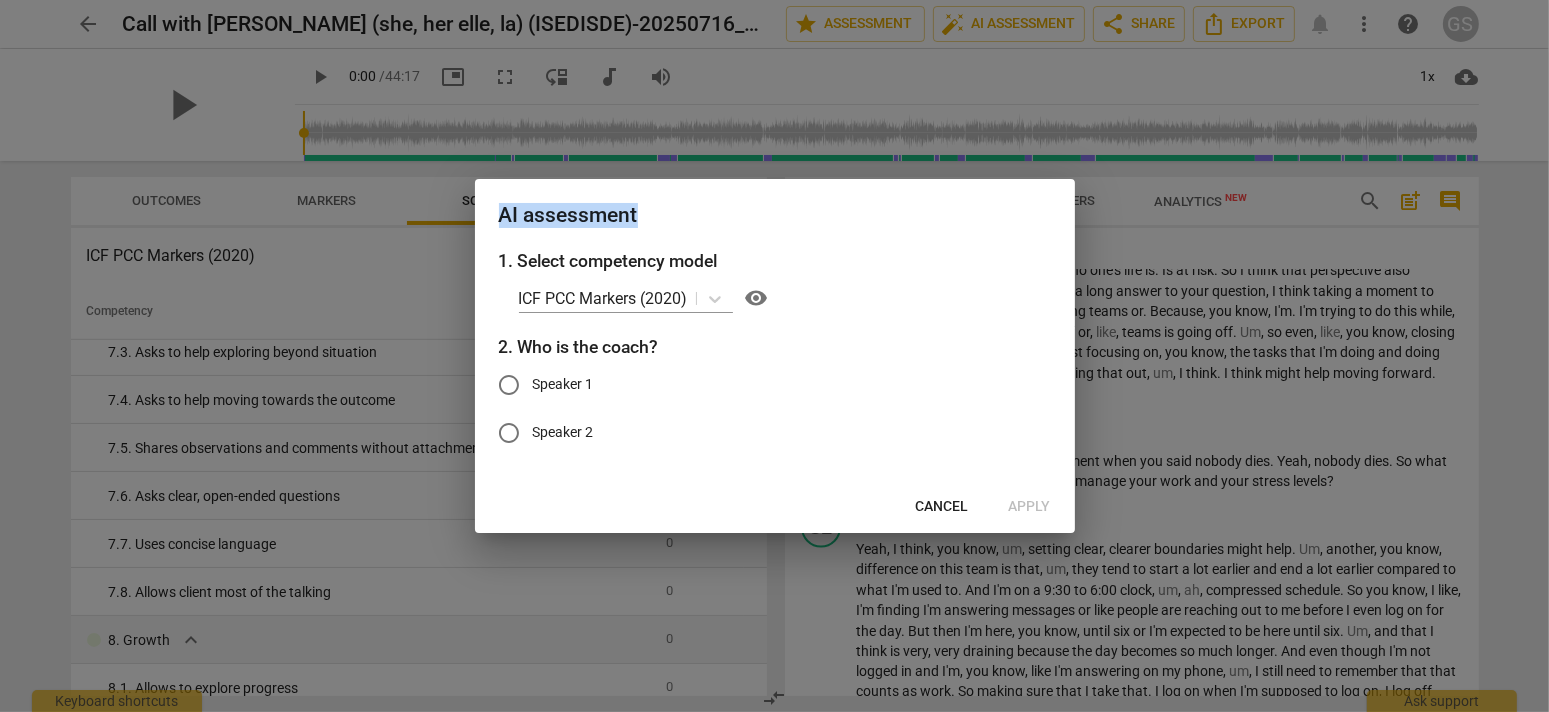 drag, startPoint x: 815, startPoint y: 199, endPoint x: 416, endPoint y: 229, distance: 400.12622 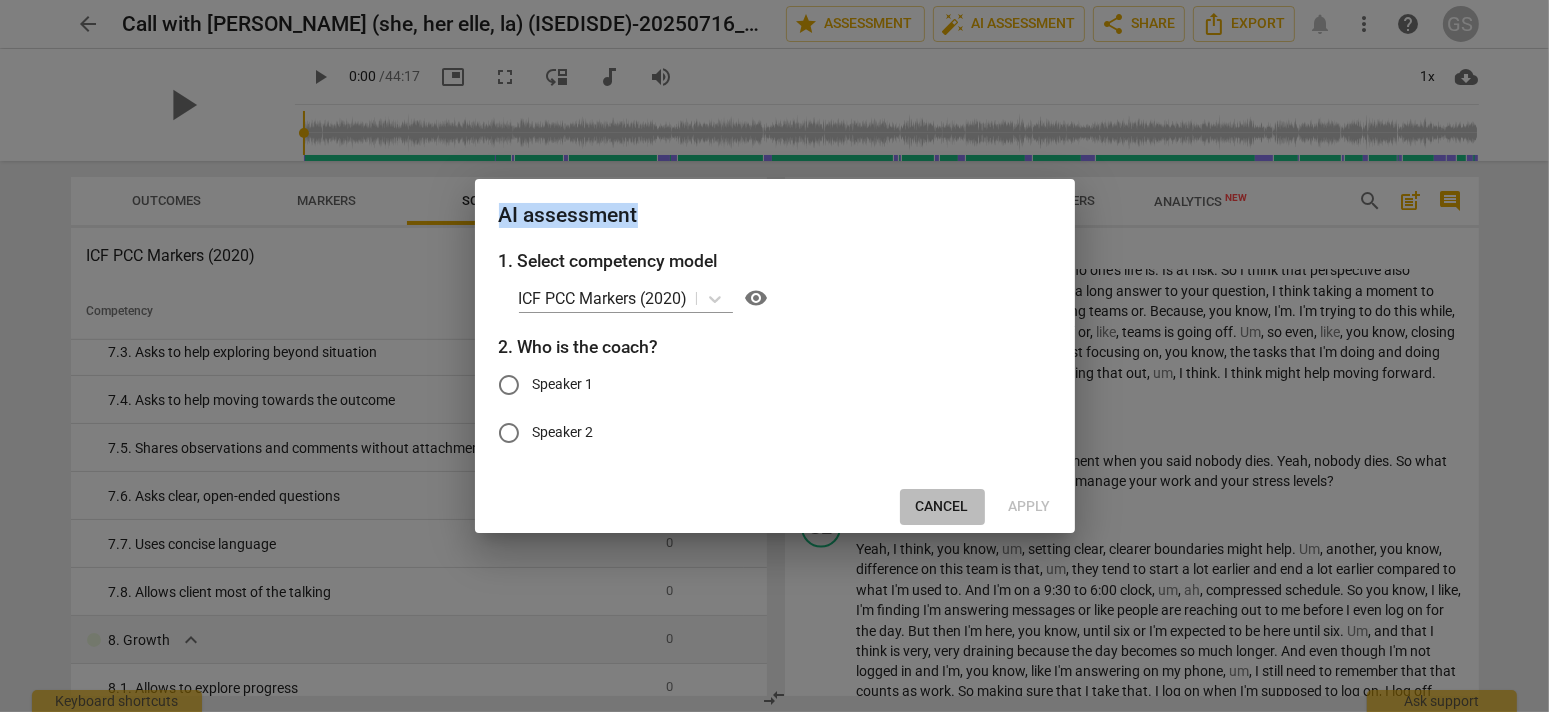click on "Cancel" at bounding box center (942, 507) 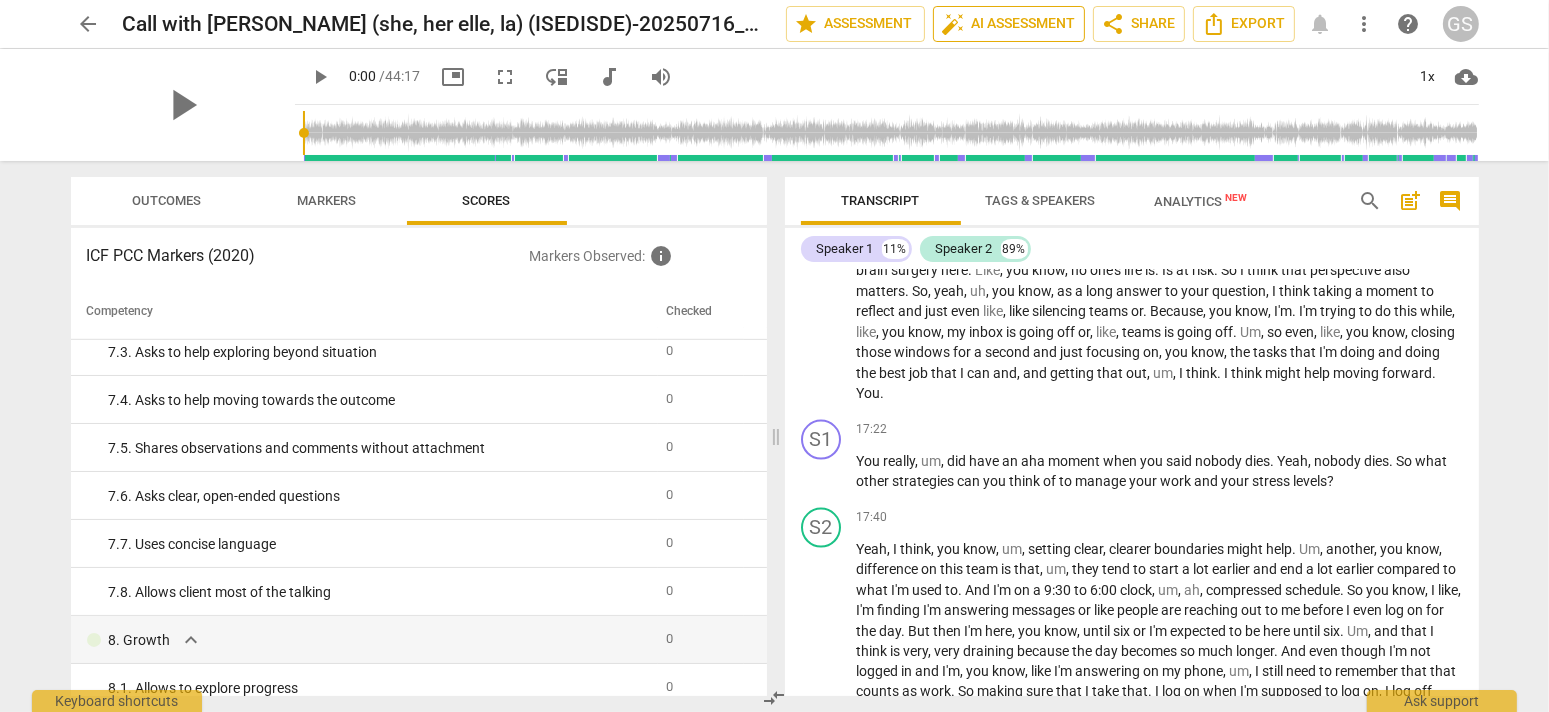 click on "auto_fix_high    AI Assessment" at bounding box center (1009, 24) 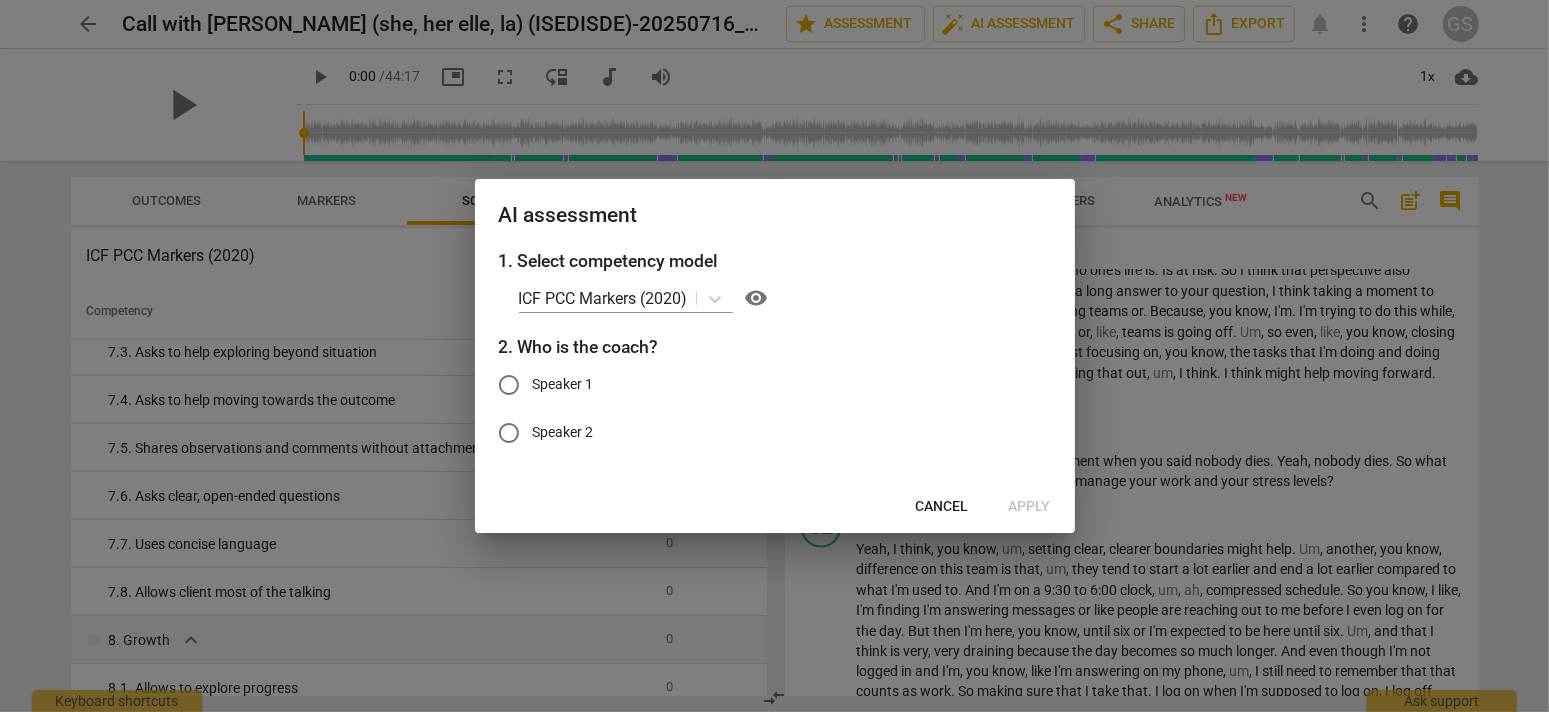 click on "Speaker 2" at bounding box center [563, 432] 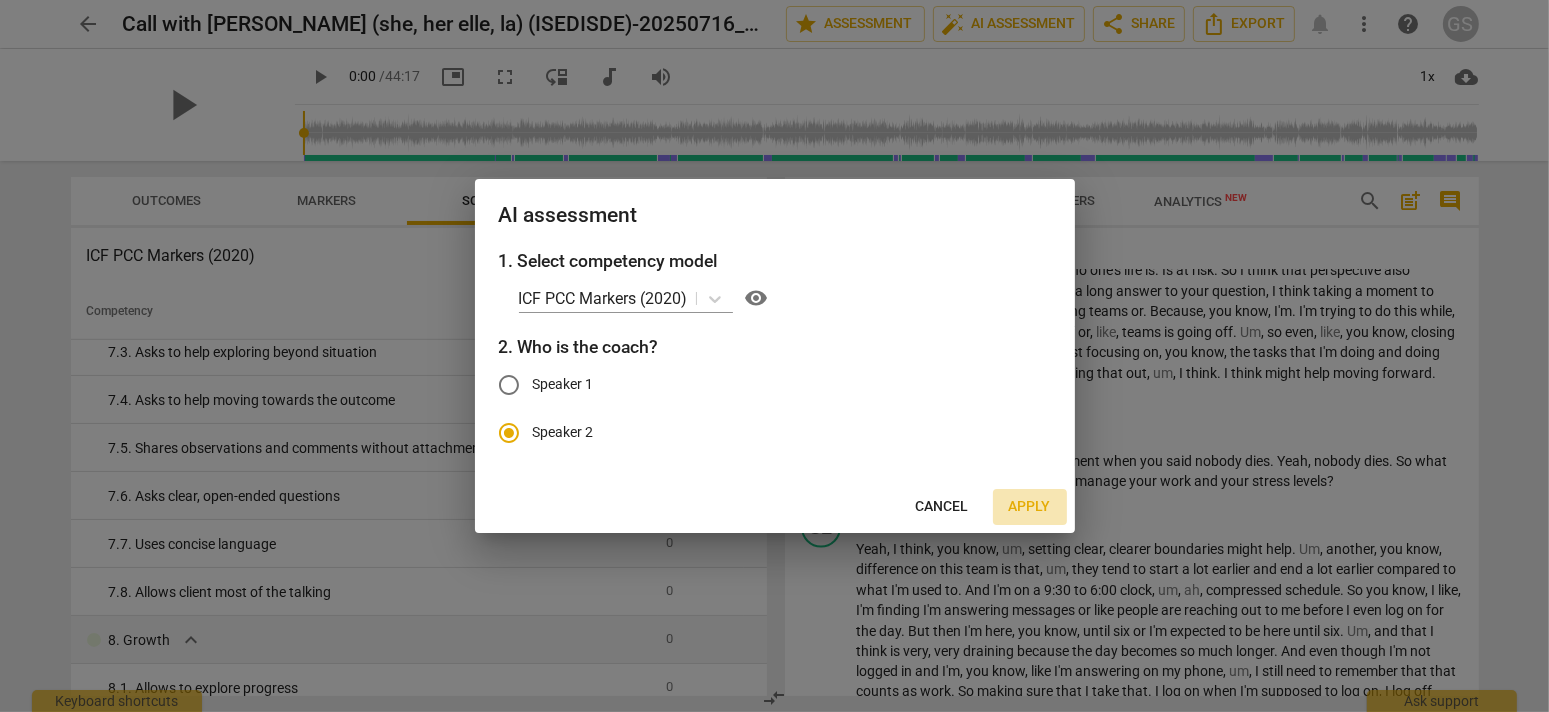 click on "Apply" at bounding box center [1030, 507] 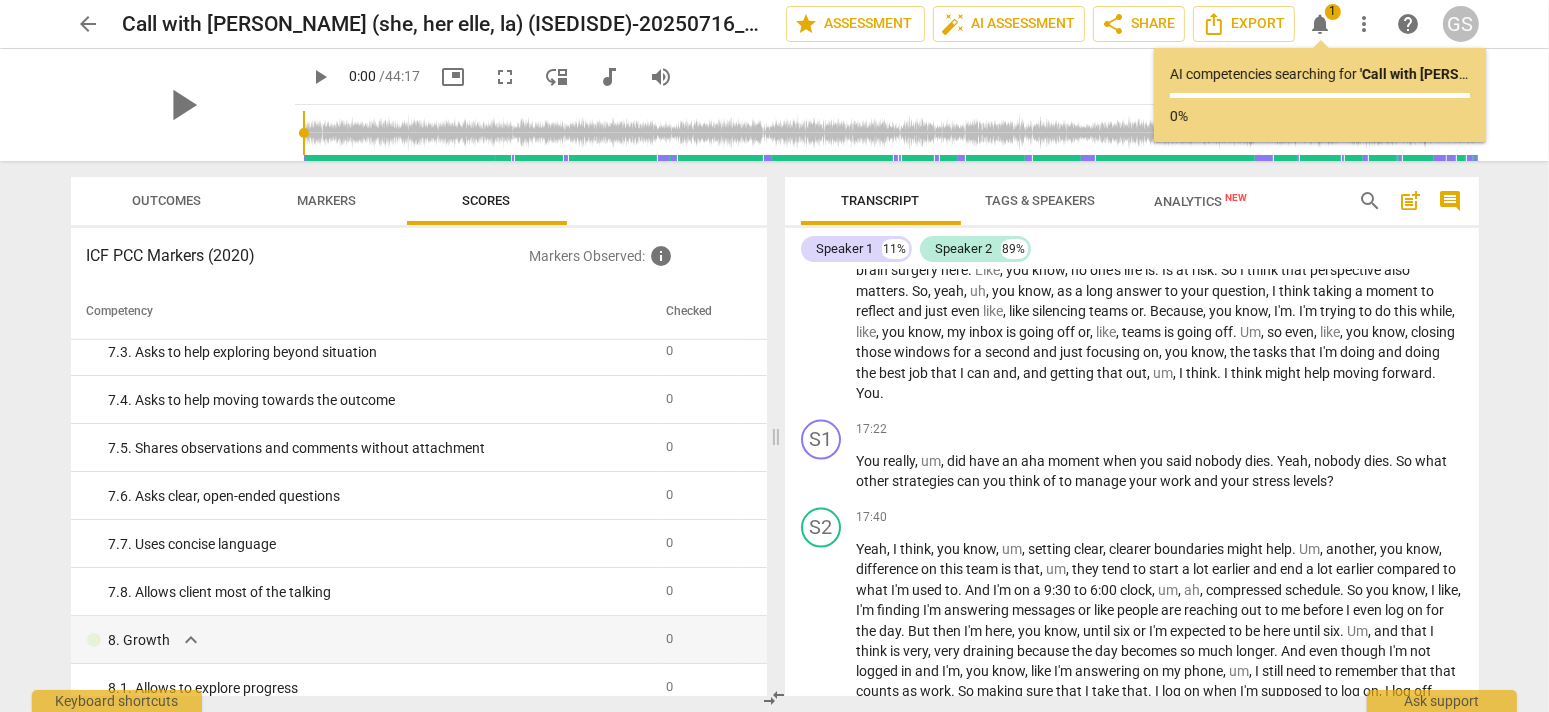 click on "while" at bounding box center [1437, 311] 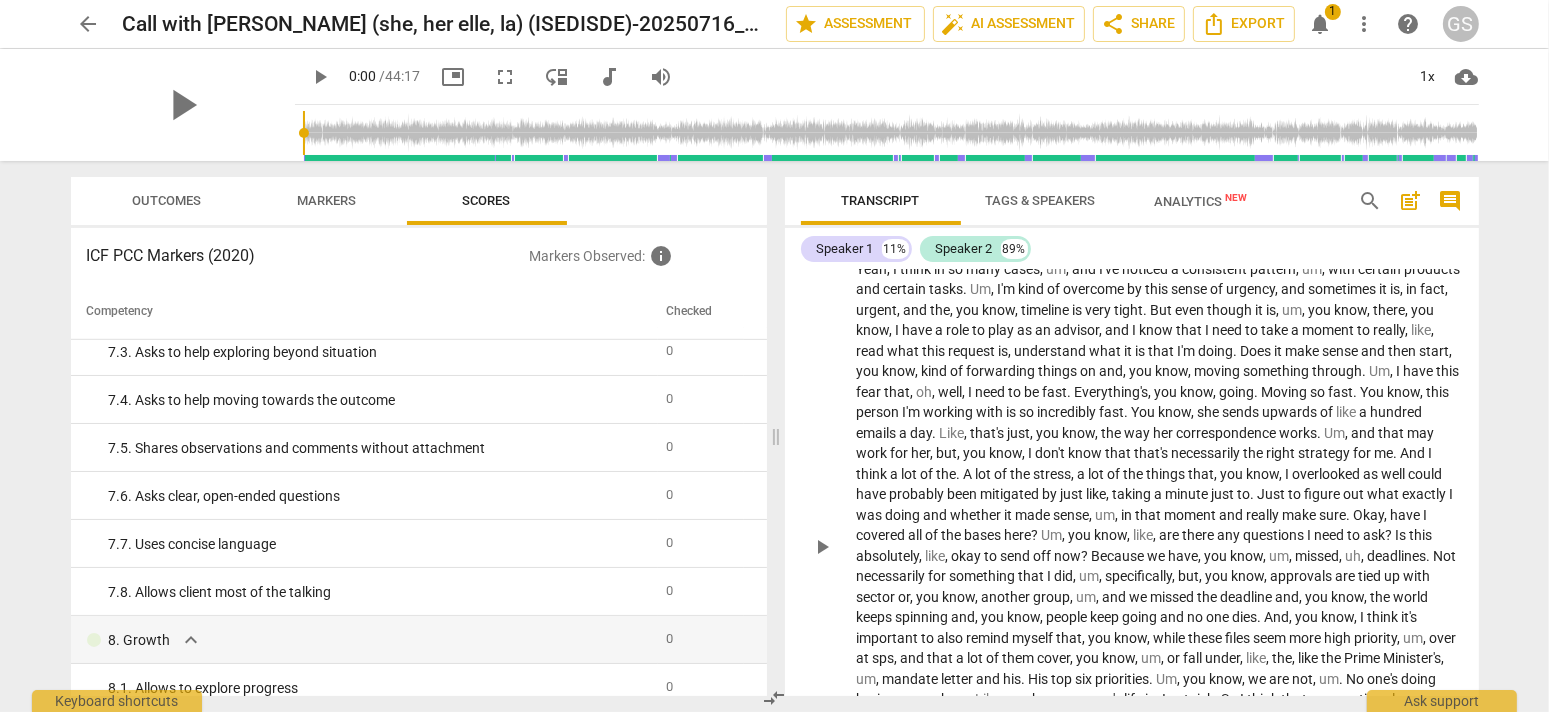 scroll, scrollTop: 3000, scrollLeft: 0, axis: vertical 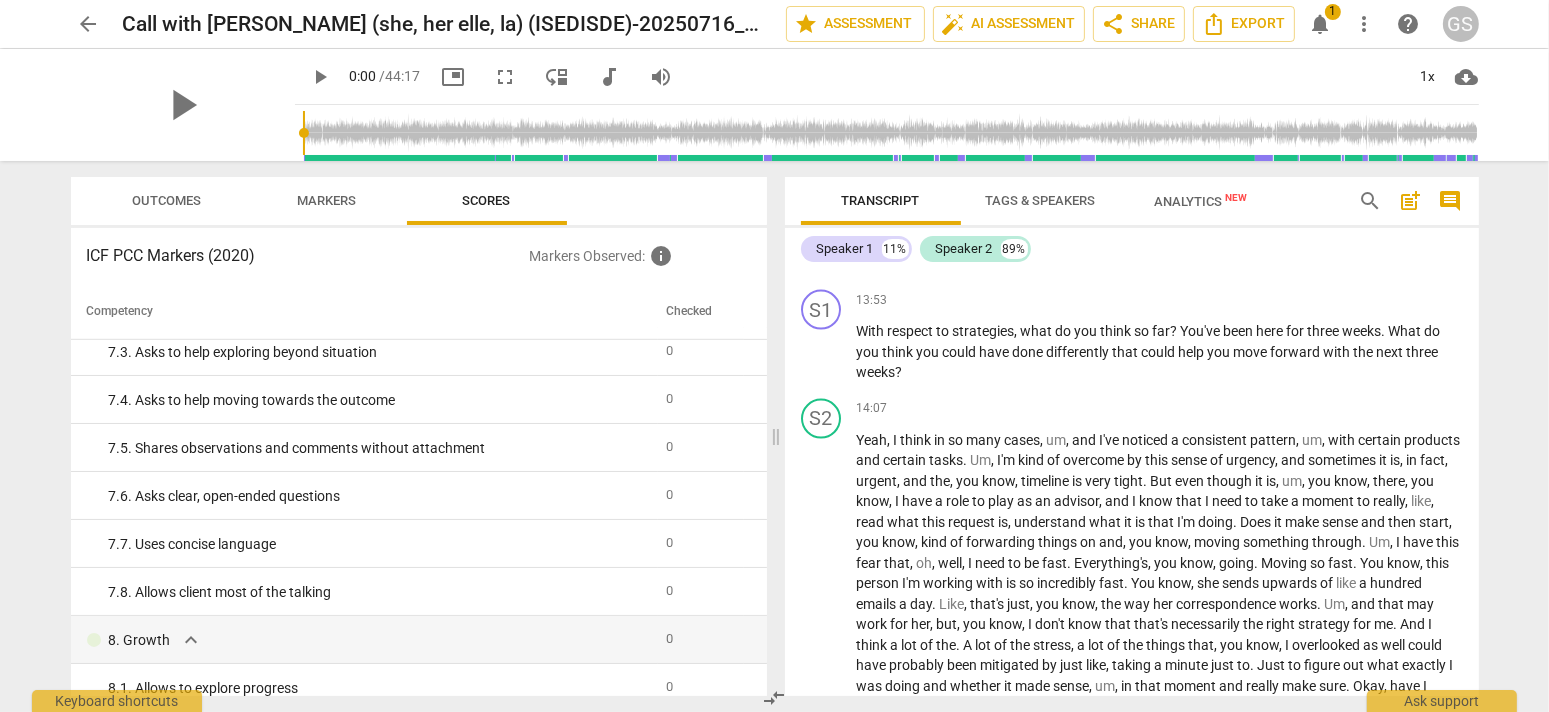 click on "Analytics   New" at bounding box center [1200, 201] 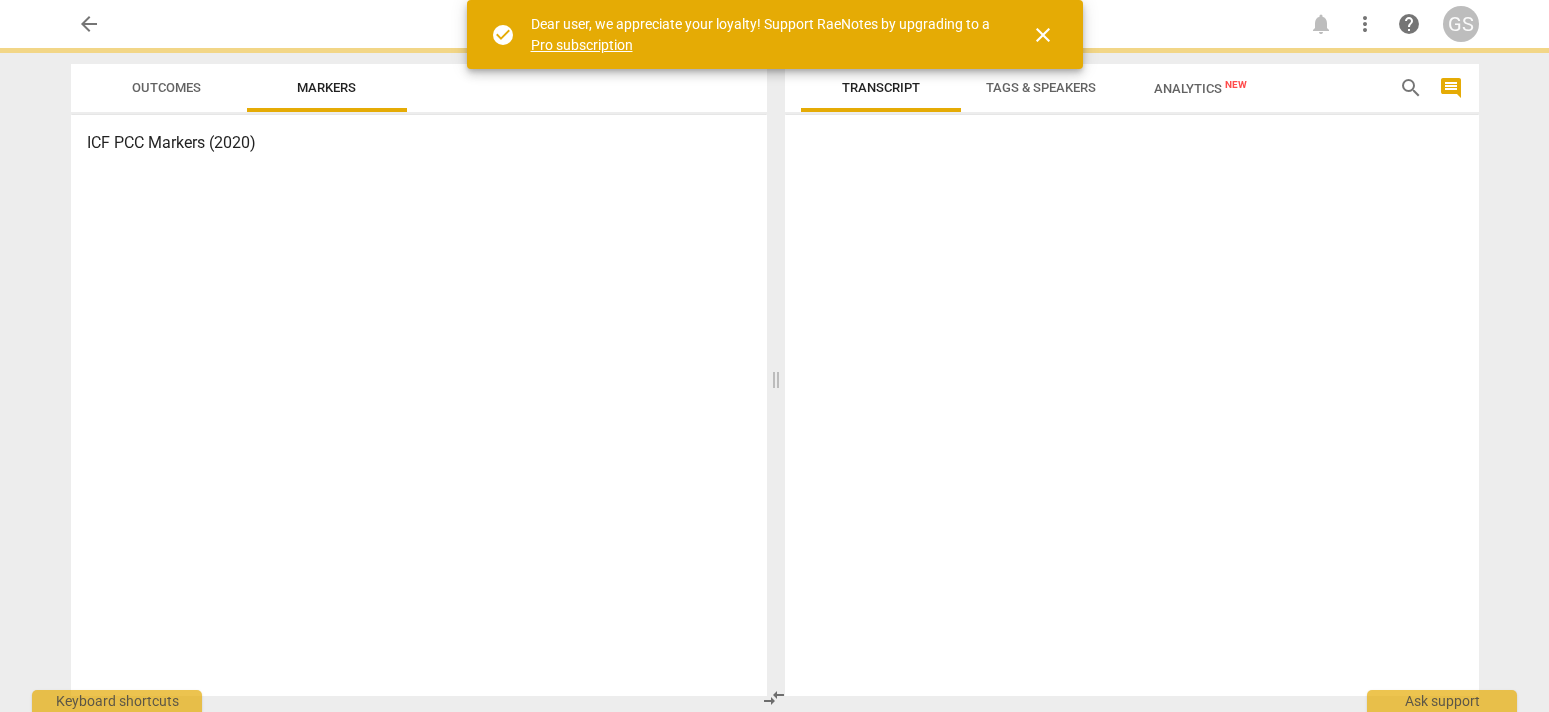 scroll, scrollTop: 0, scrollLeft: 0, axis: both 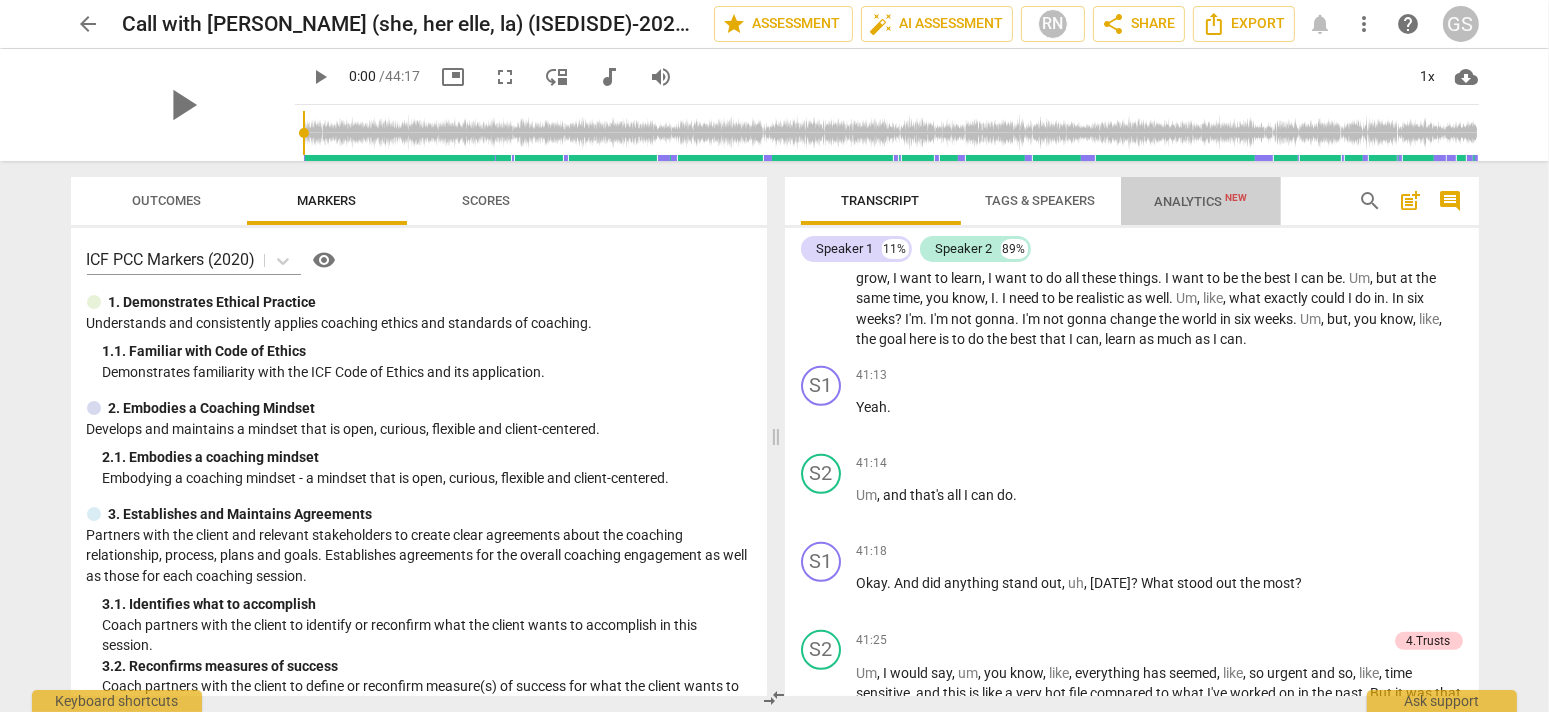 click on "Analytics   New" at bounding box center [1200, 201] 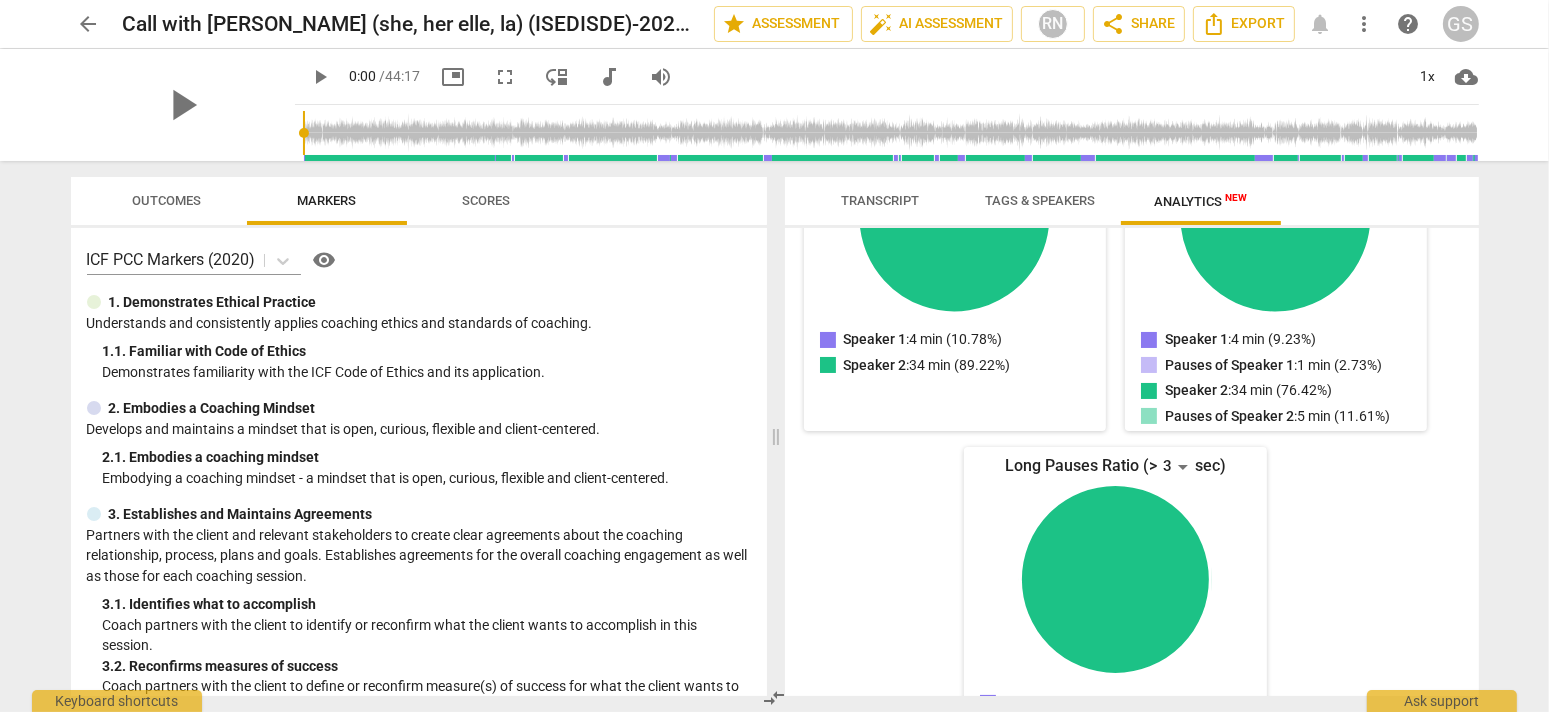 scroll, scrollTop: 337, scrollLeft: 0, axis: vertical 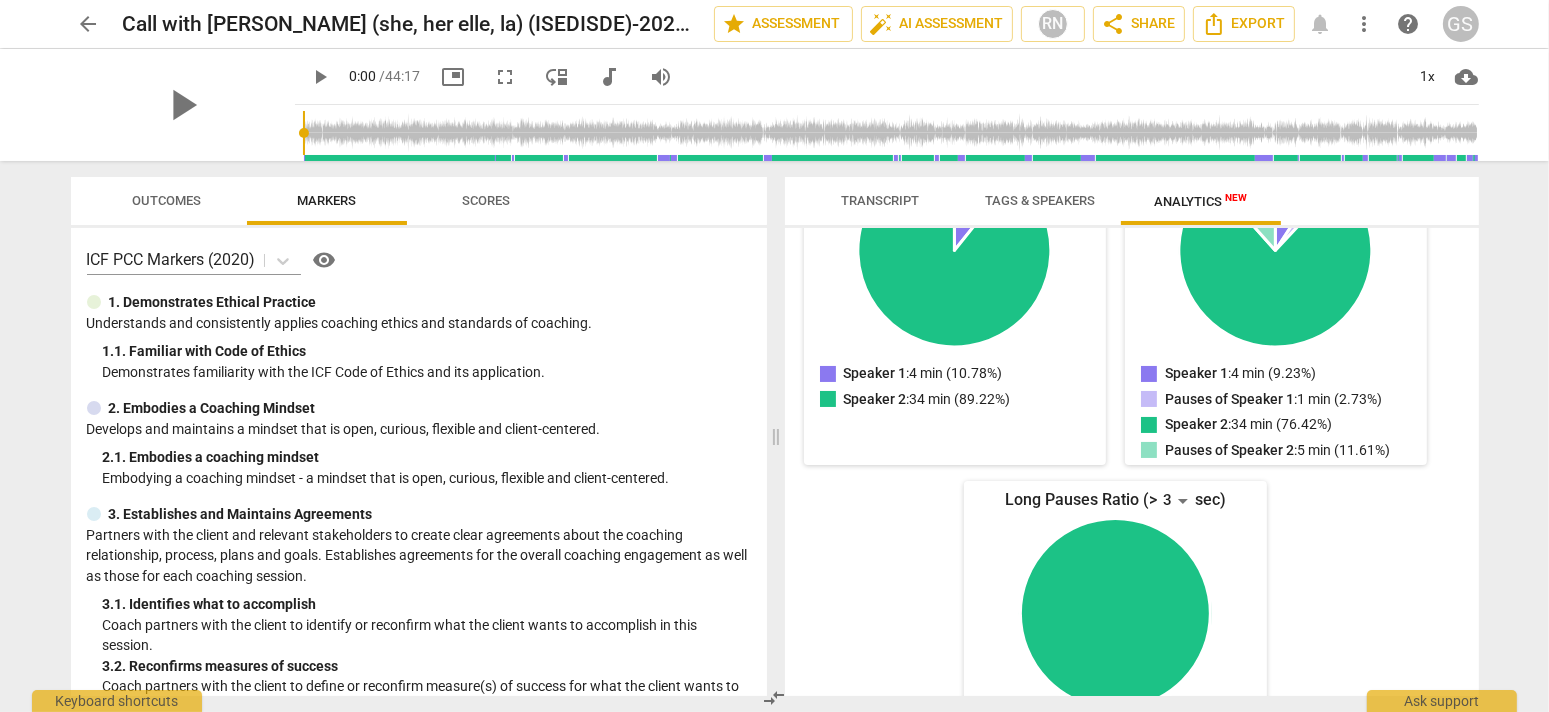 click on "Transcript" at bounding box center (881, 201) 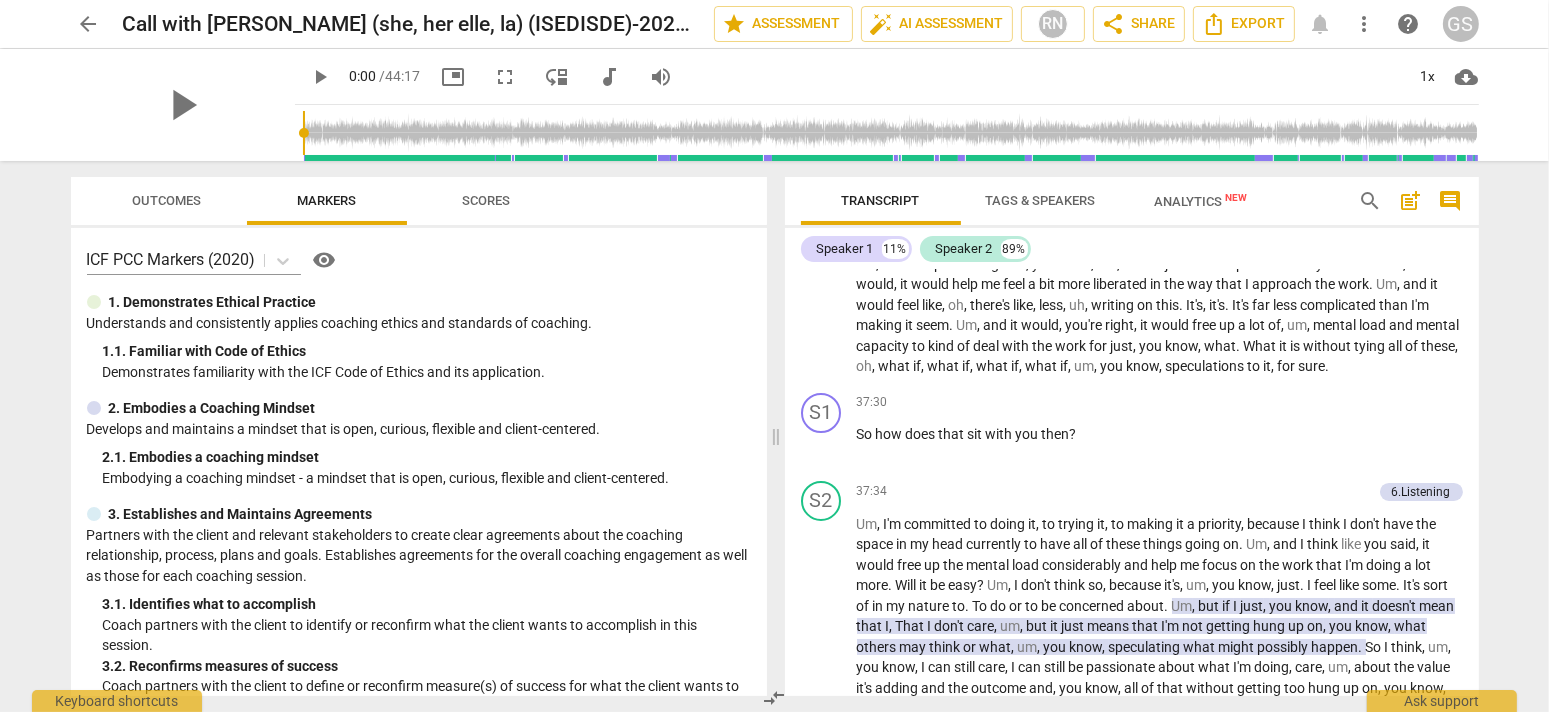 scroll, scrollTop: 7733, scrollLeft: 0, axis: vertical 